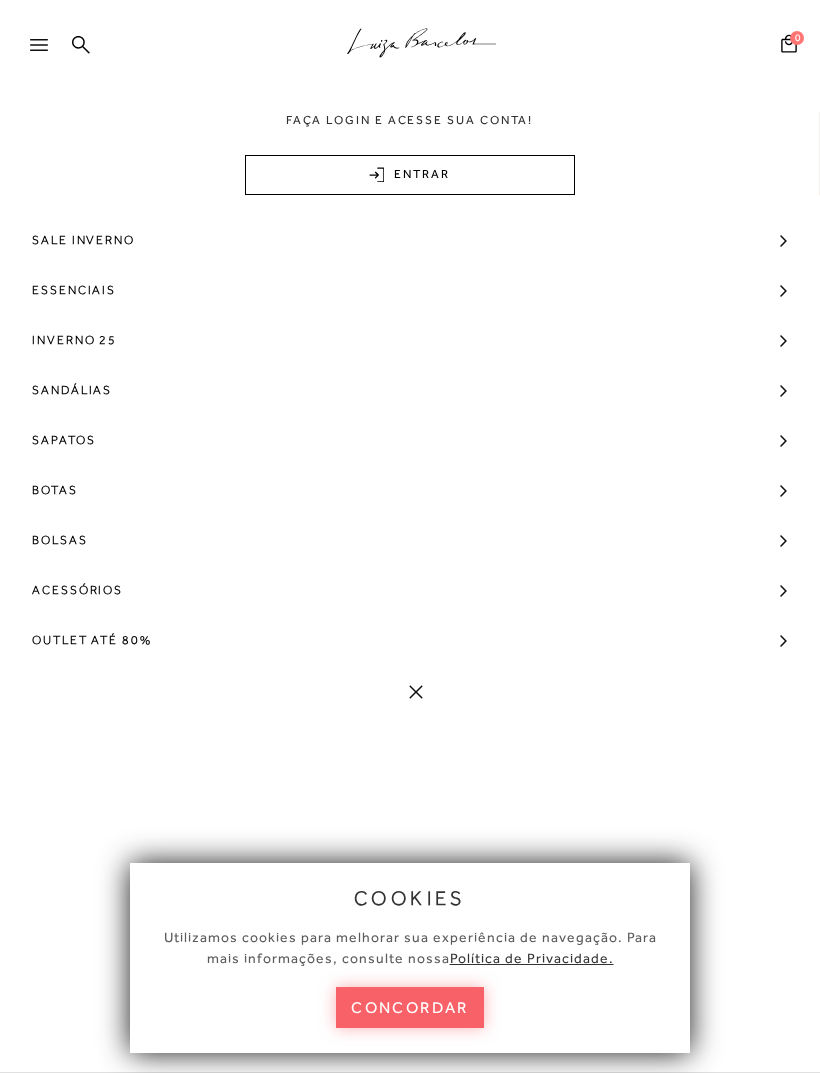 scroll, scrollTop: 0, scrollLeft: 0, axis: both 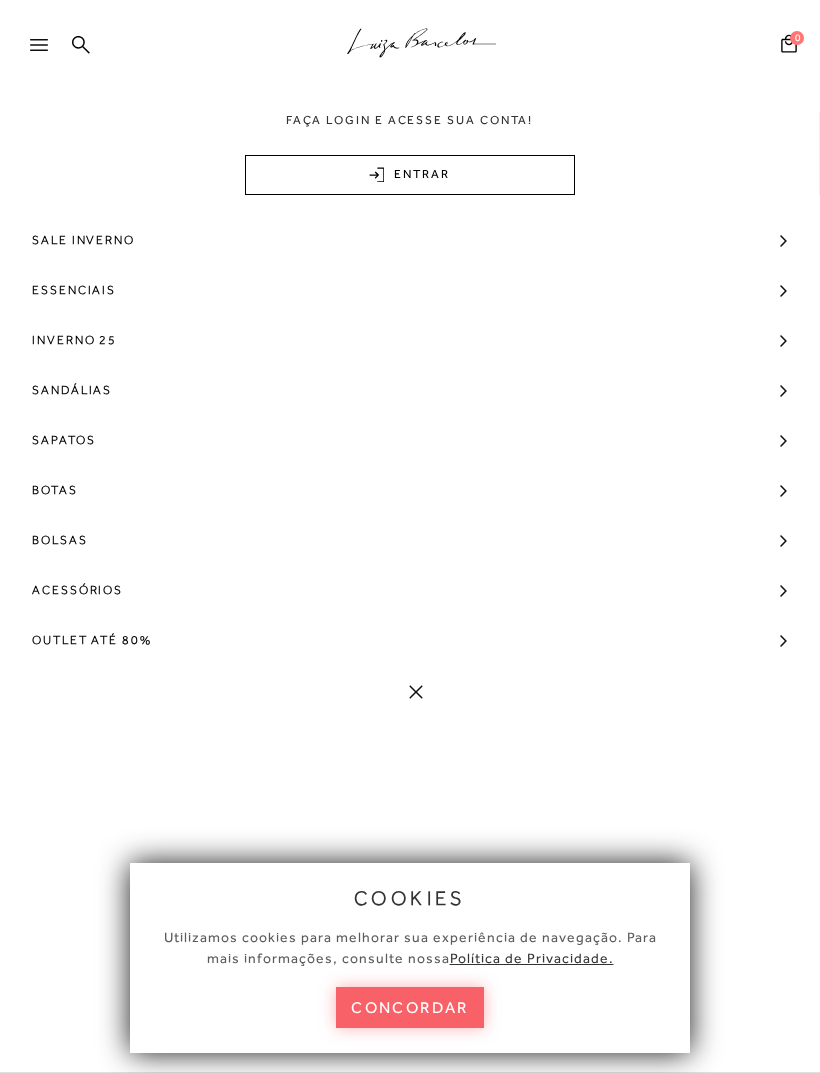 click on "Outlet até 80%" at bounding box center [410, 640] 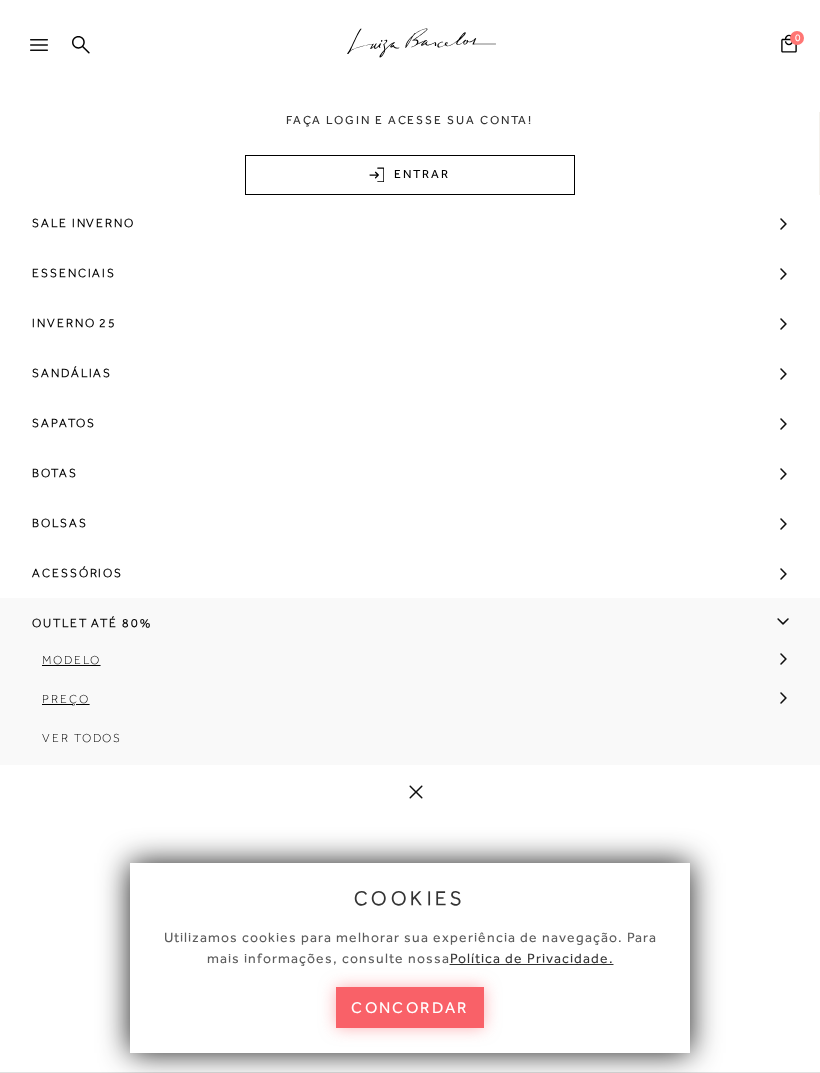 scroll, scrollTop: 20, scrollLeft: 0, axis: vertical 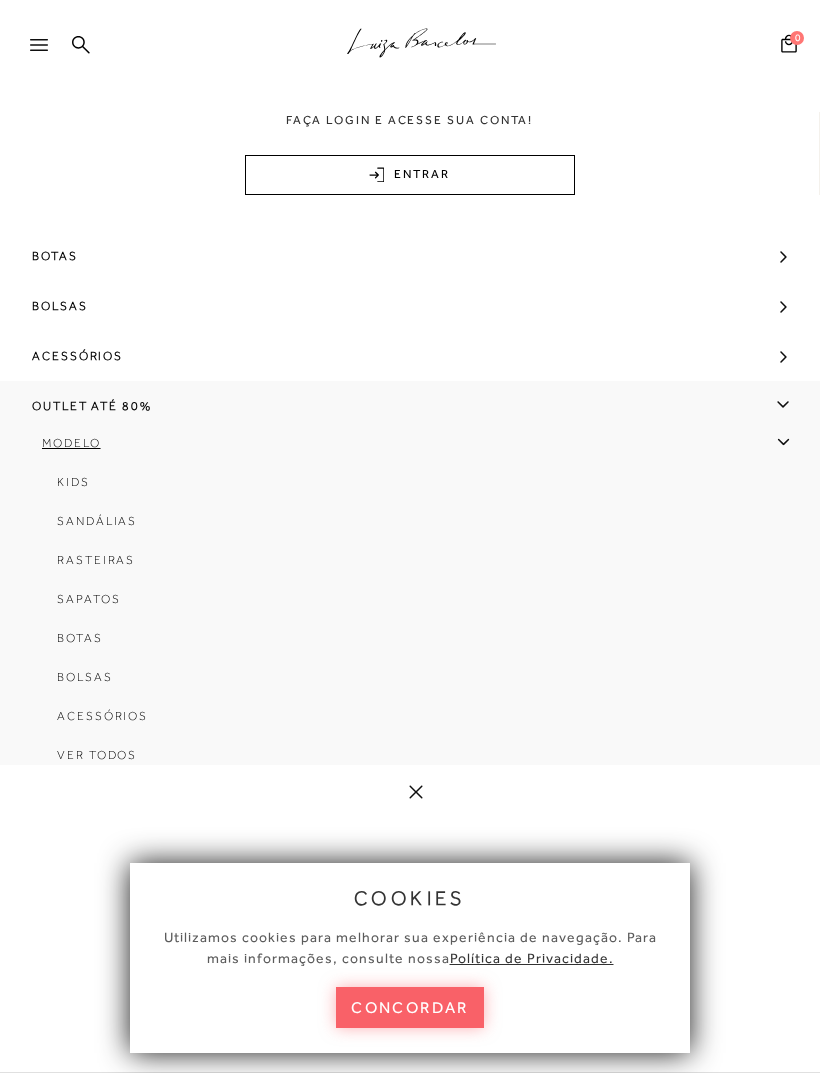 click on "Bolsas" at bounding box center [85, 677] 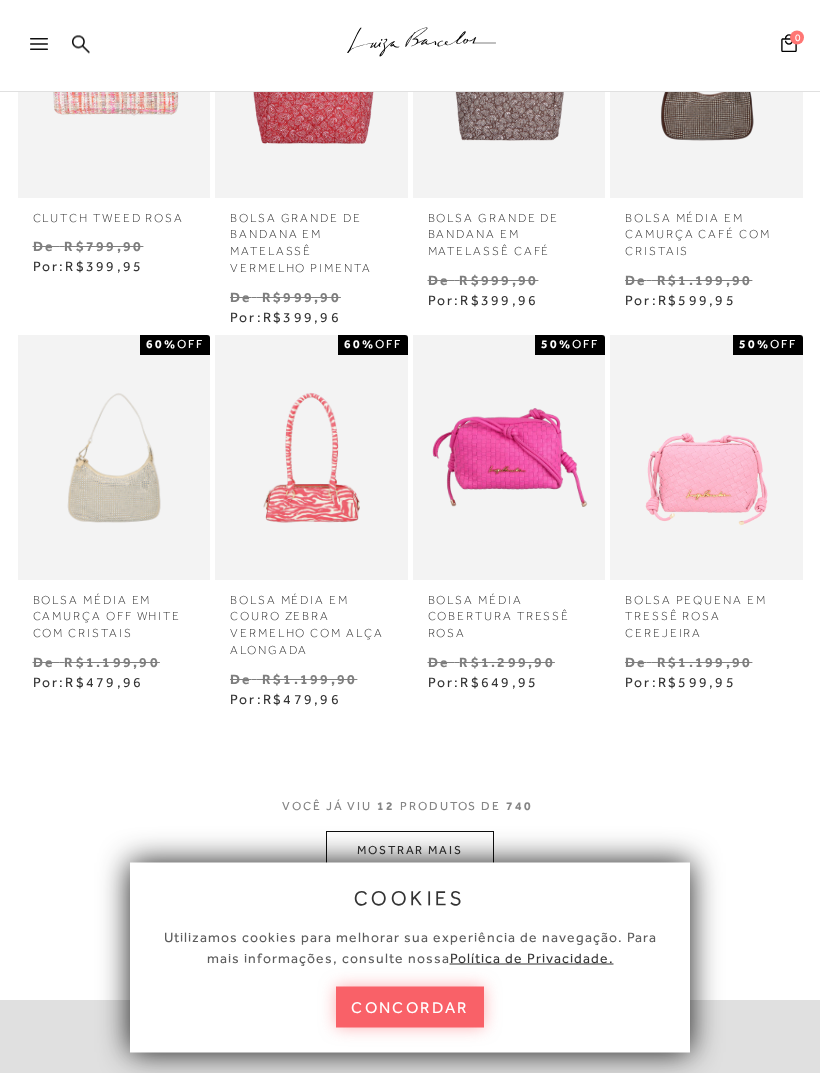 scroll, scrollTop: 761, scrollLeft: 0, axis: vertical 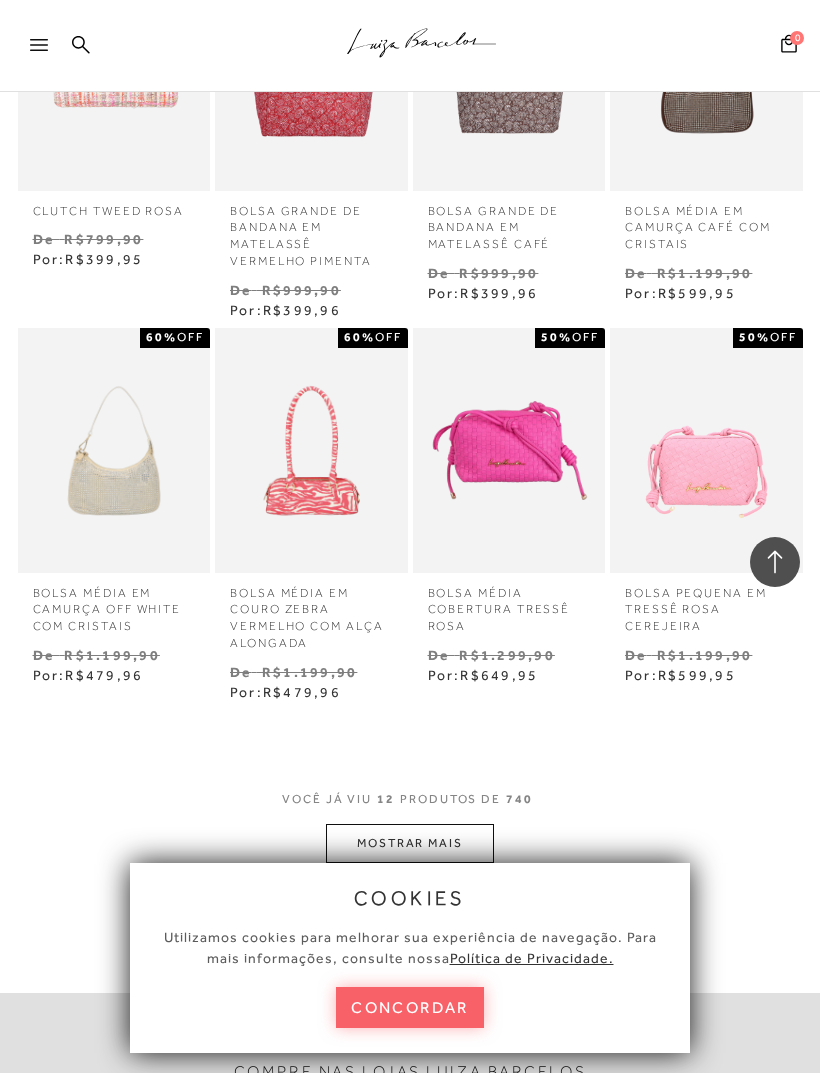 click on "MOSTRAR MAIS" at bounding box center [410, 843] 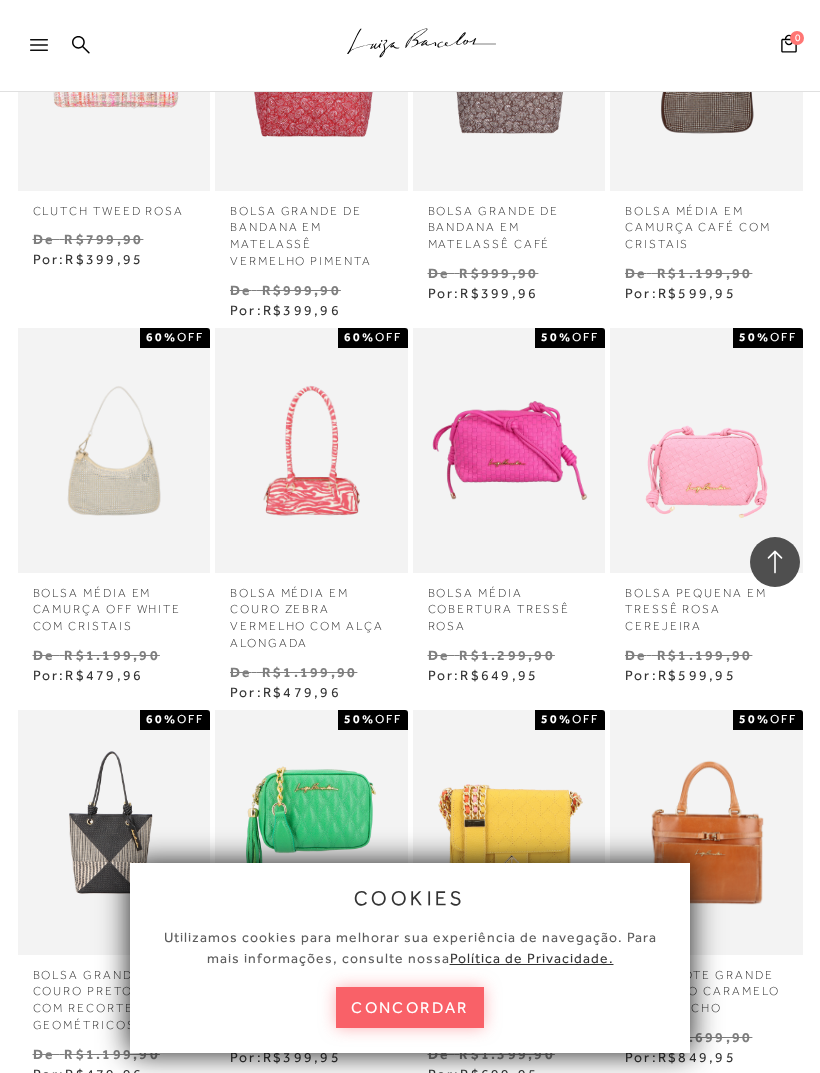 click at bounding box center (509, 832) 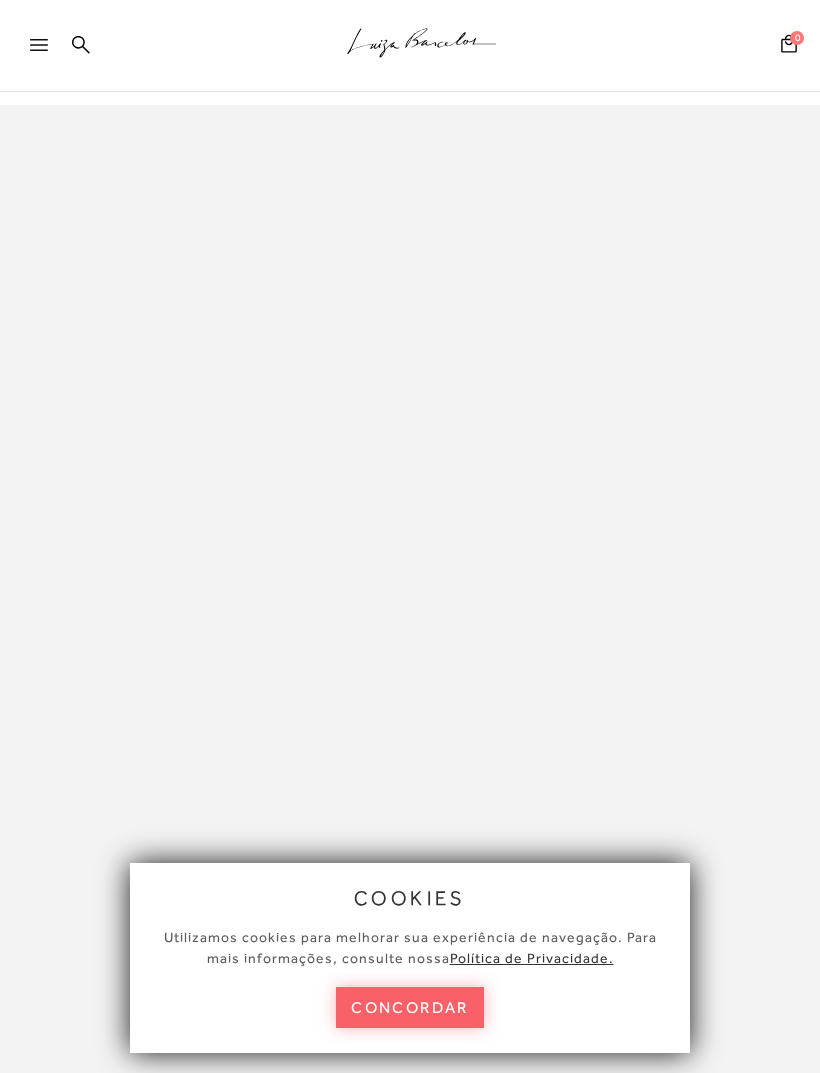 scroll, scrollTop: 0, scrollLeft: 0, axis: both 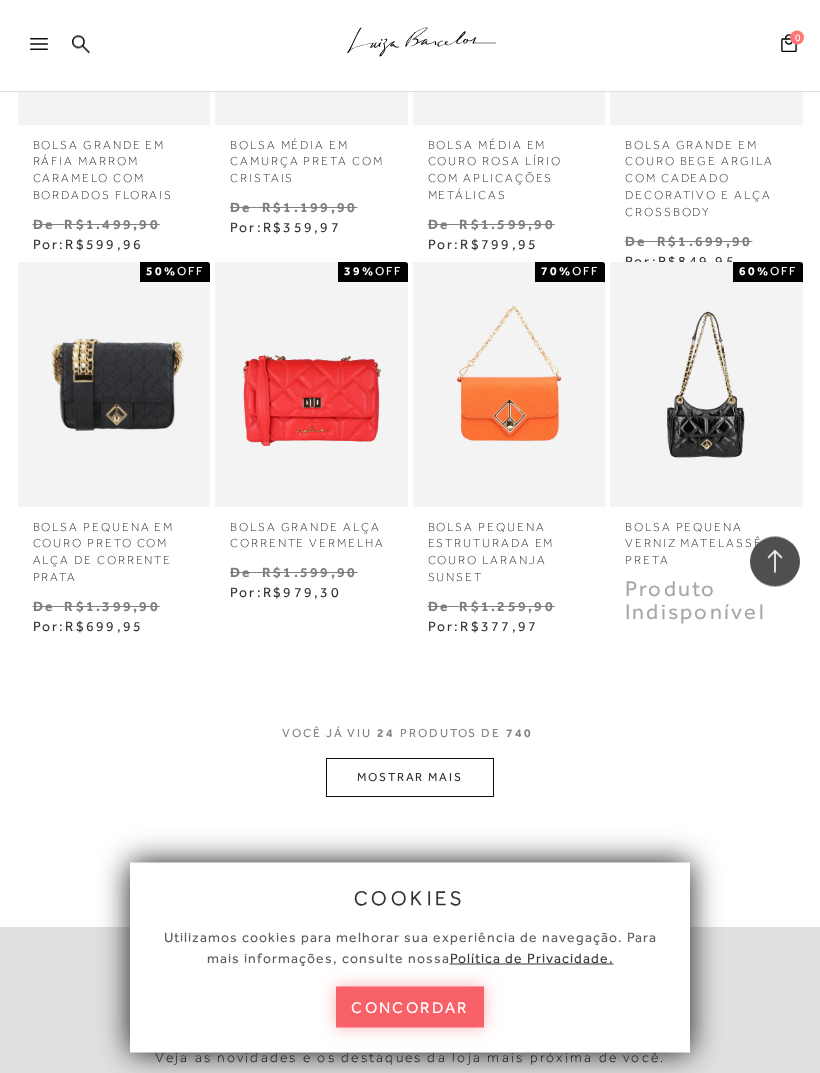 click on "MOSTRAR MAIS" at bounding box center (410, 778) 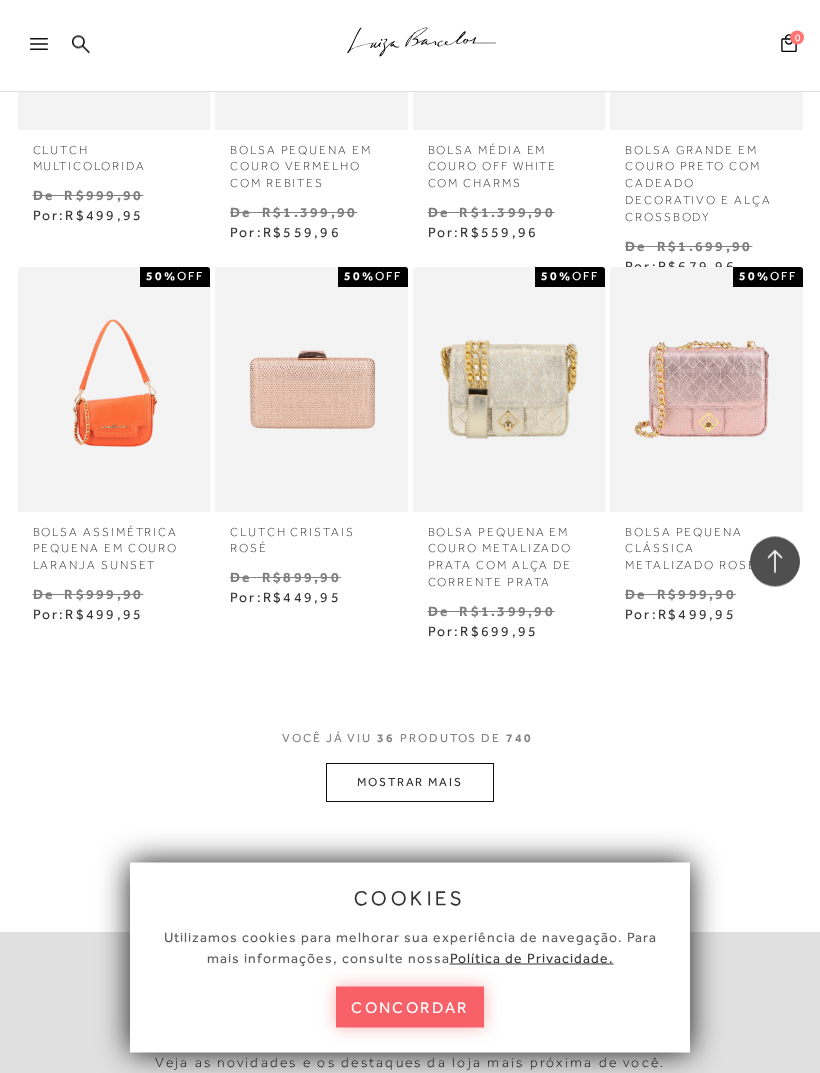 scroll, scrollTop: 3114, scrollLeft: 0, axis: vertical 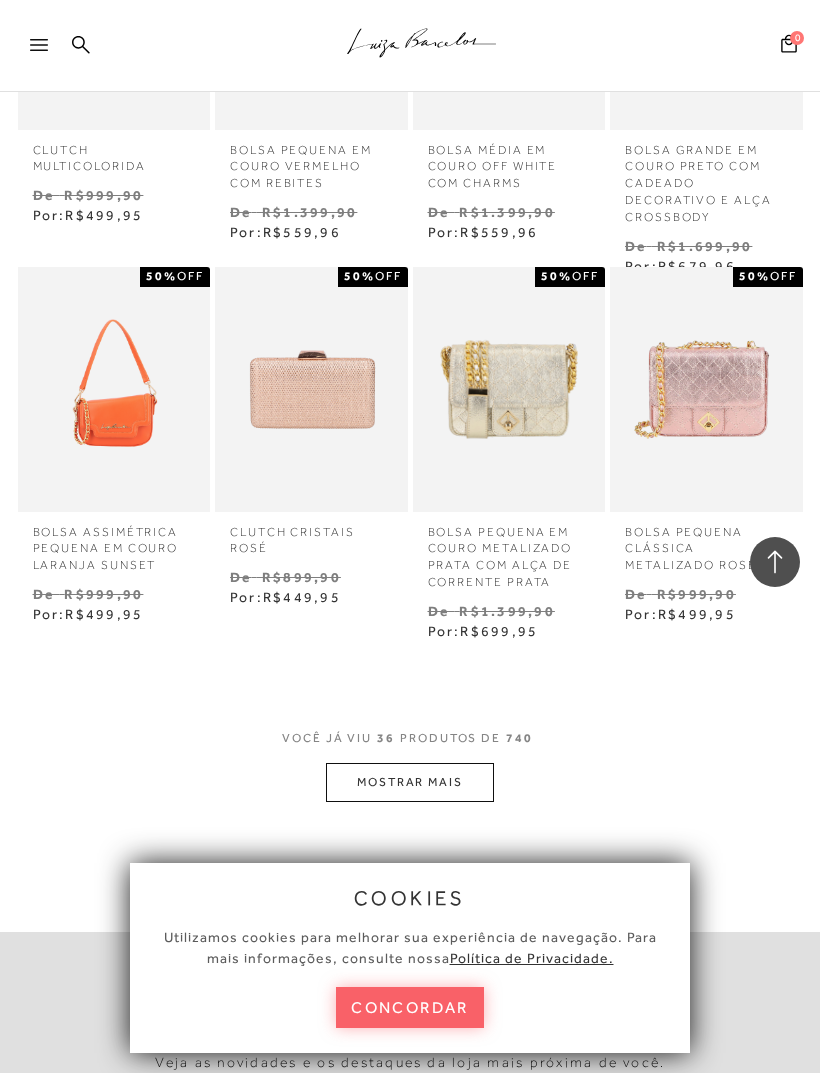 click on "MOSTRAR MAIS" at bounding box center (410, 782) 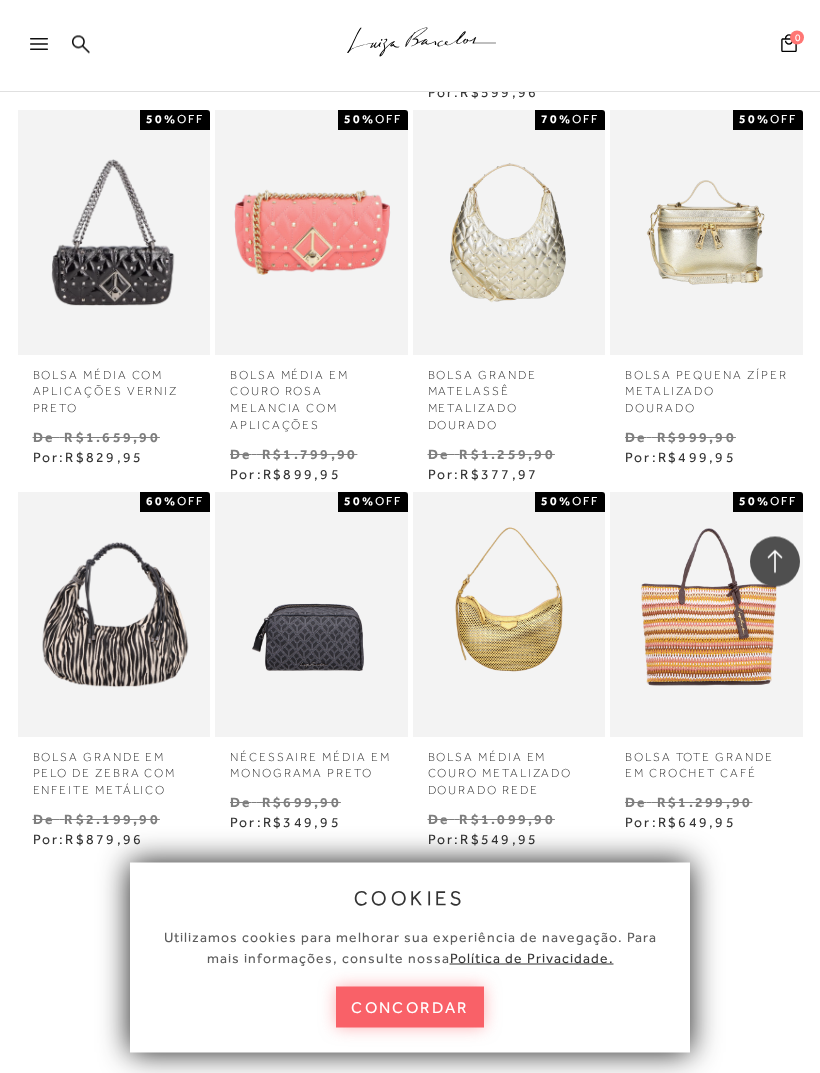 scroll, scrollTop: 4053, scrollLeft: 0, axis: vertical 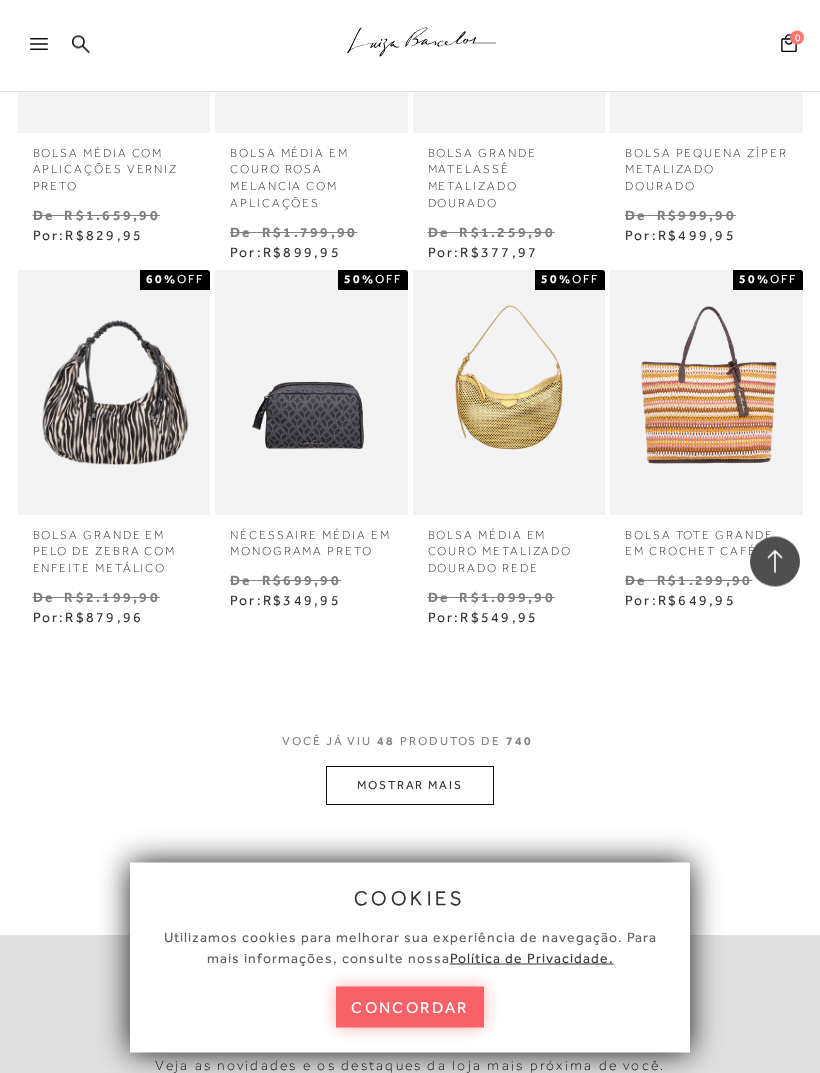 click on "MOSTRAR MAIS" at bounding box center (410, 786) 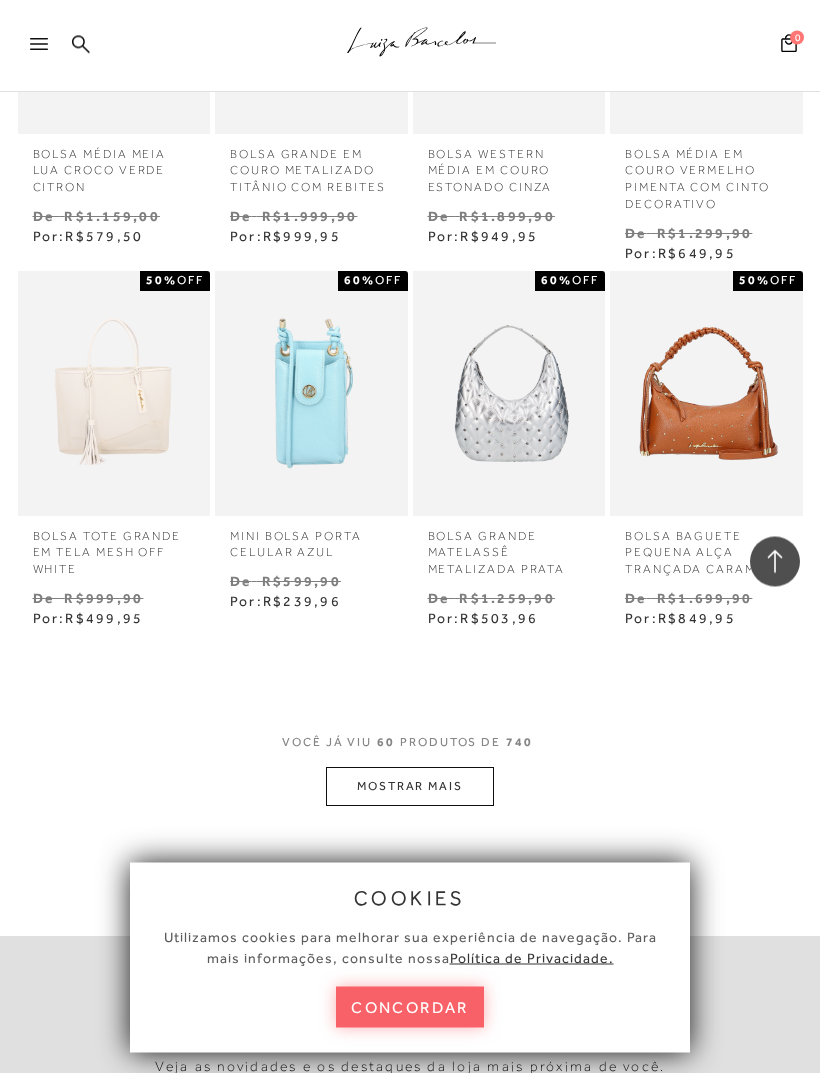 scroll, scrollTop: 5402, scrollLeft: 0, axis: vertical 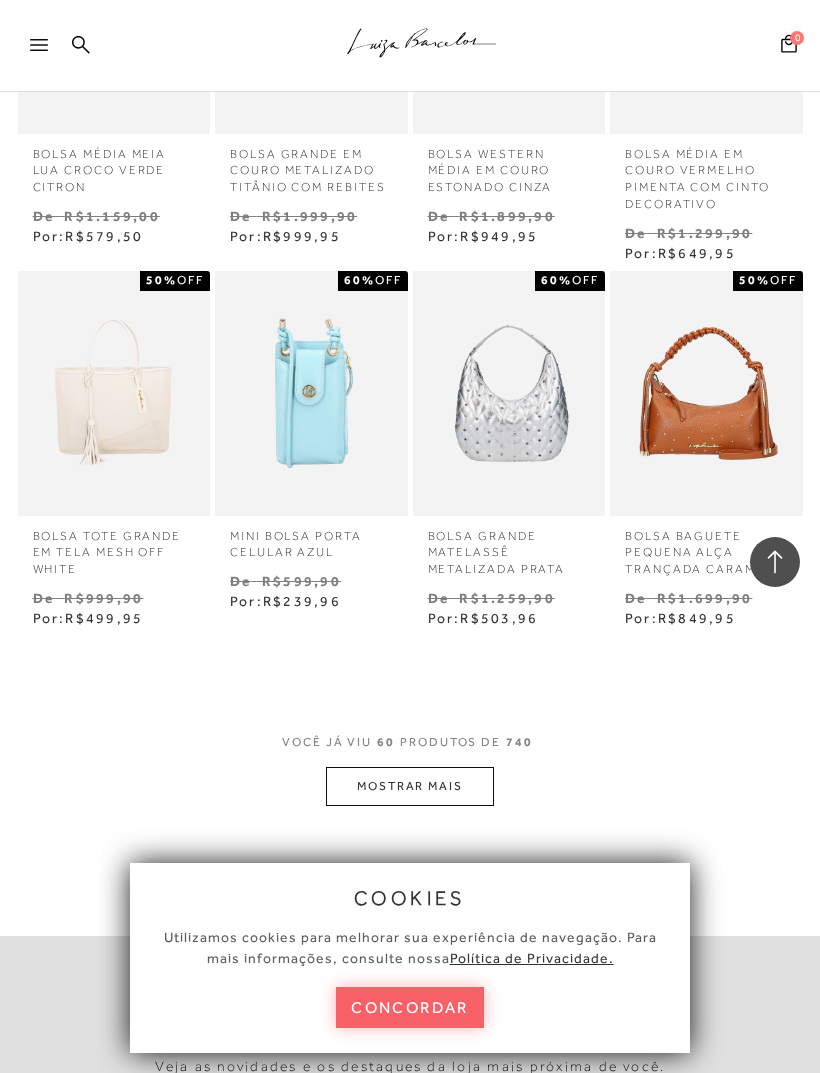 click on "MOSTRAR MAIS" at bounding box center [410, 786] 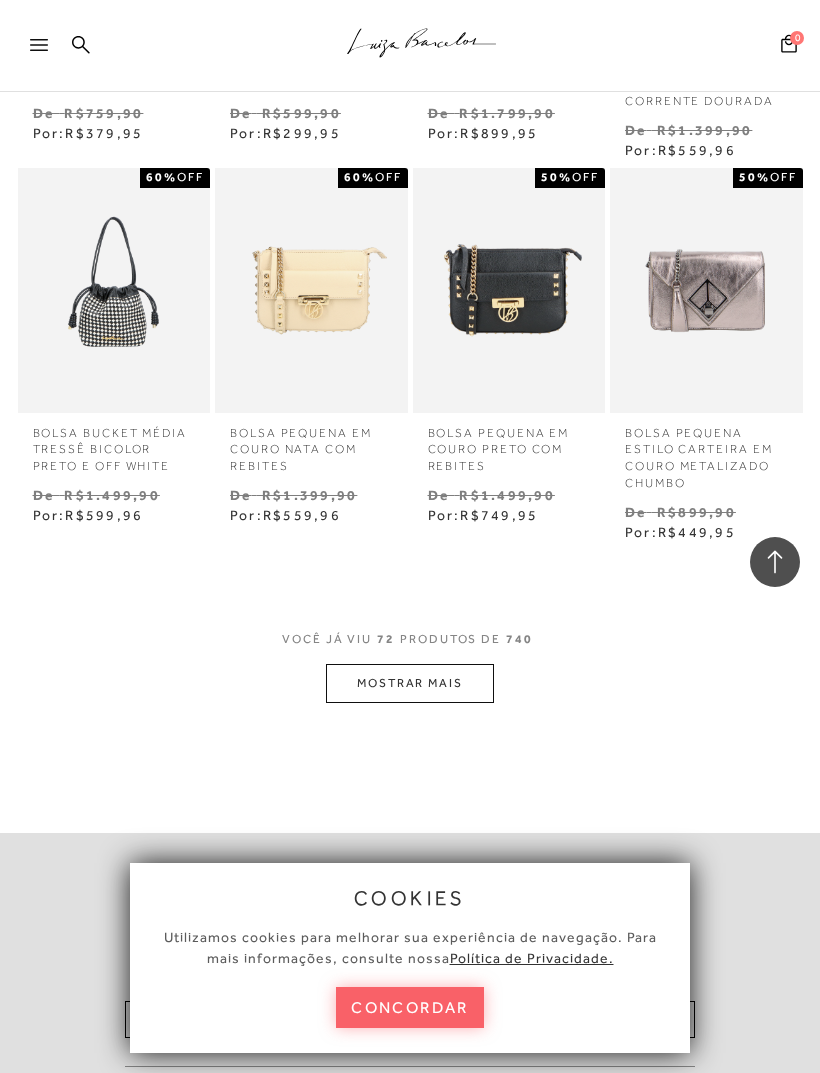 scroll, scrollTop: 6656, scrollLeft: 0, axis: vertical 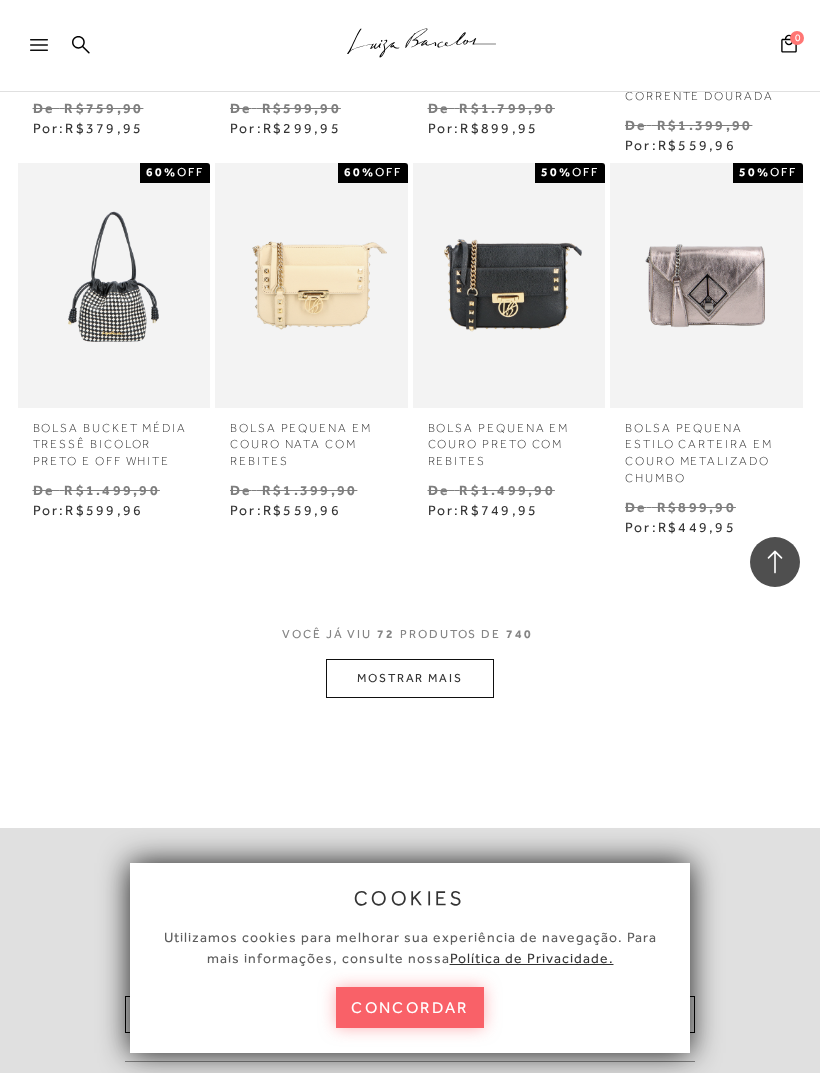click on "MOSTRAR MAIS" at bounding box center [410, 678] 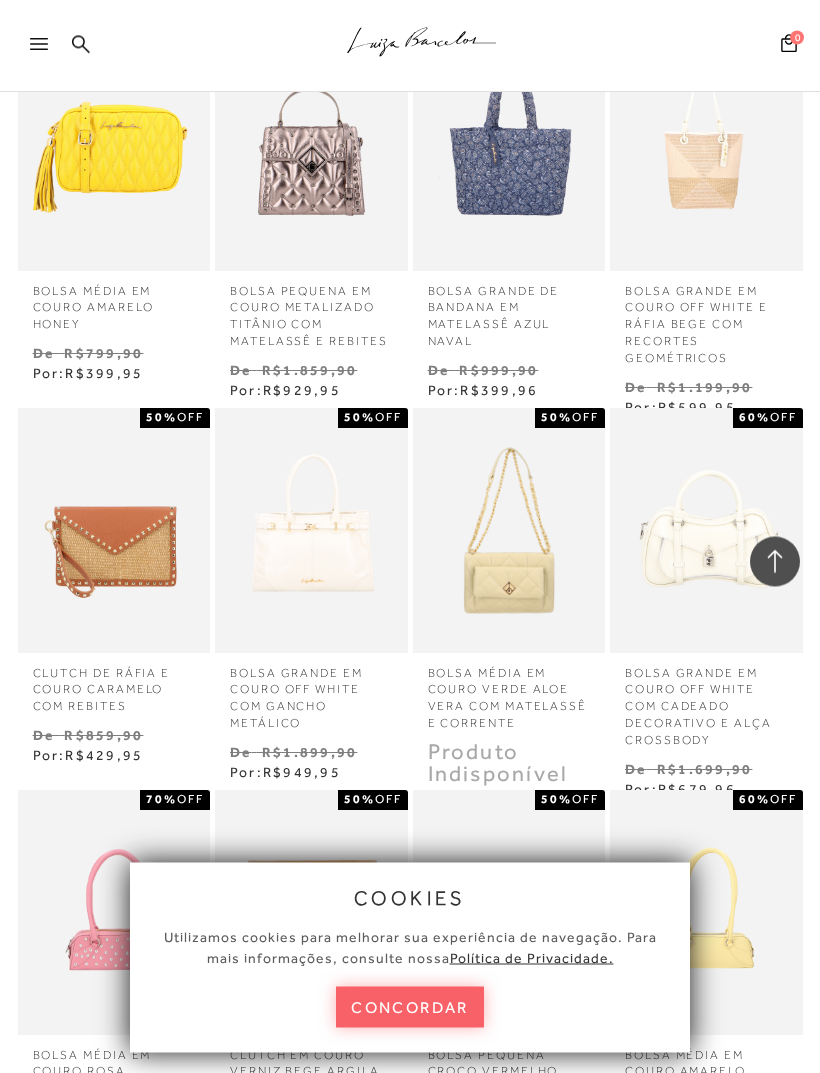 scroll, scrollTop: 7091, scrollLeft: 0, axis: vertical 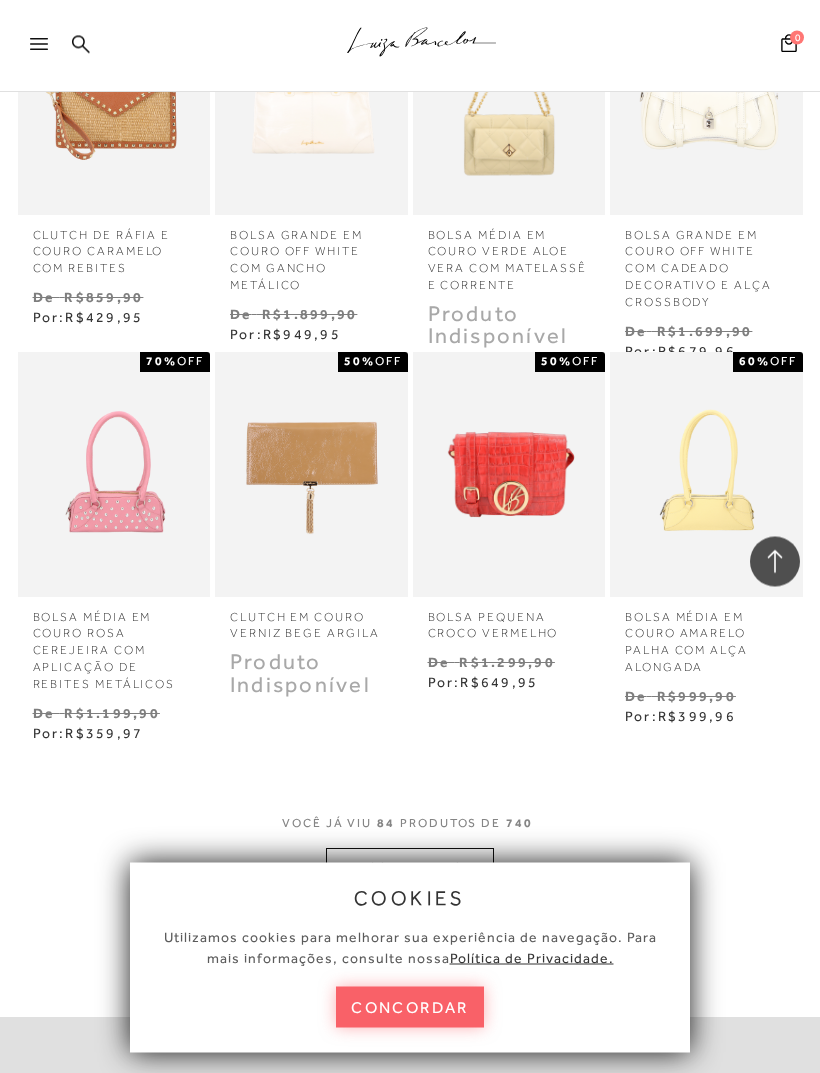 click on "MOSTRAR MAIS" at bounding box center (410, 868) 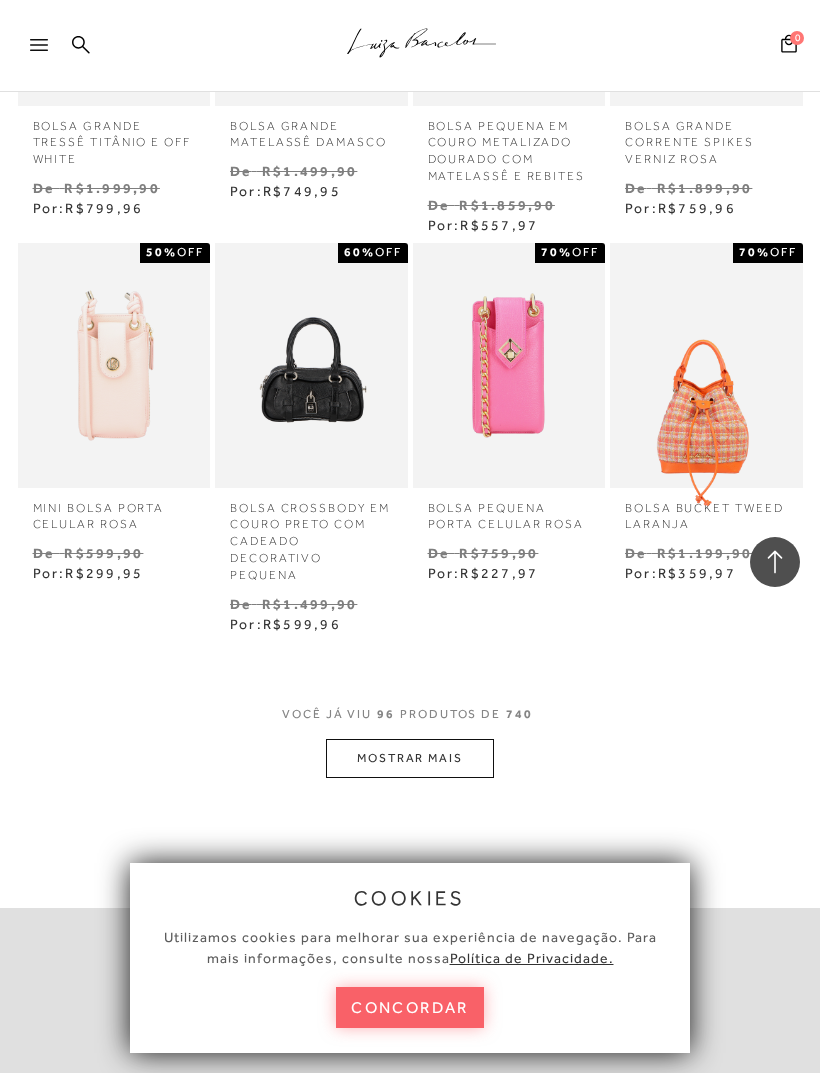 scroll, scrollTop: 8875, scrollLeft: 0, axis: vertical 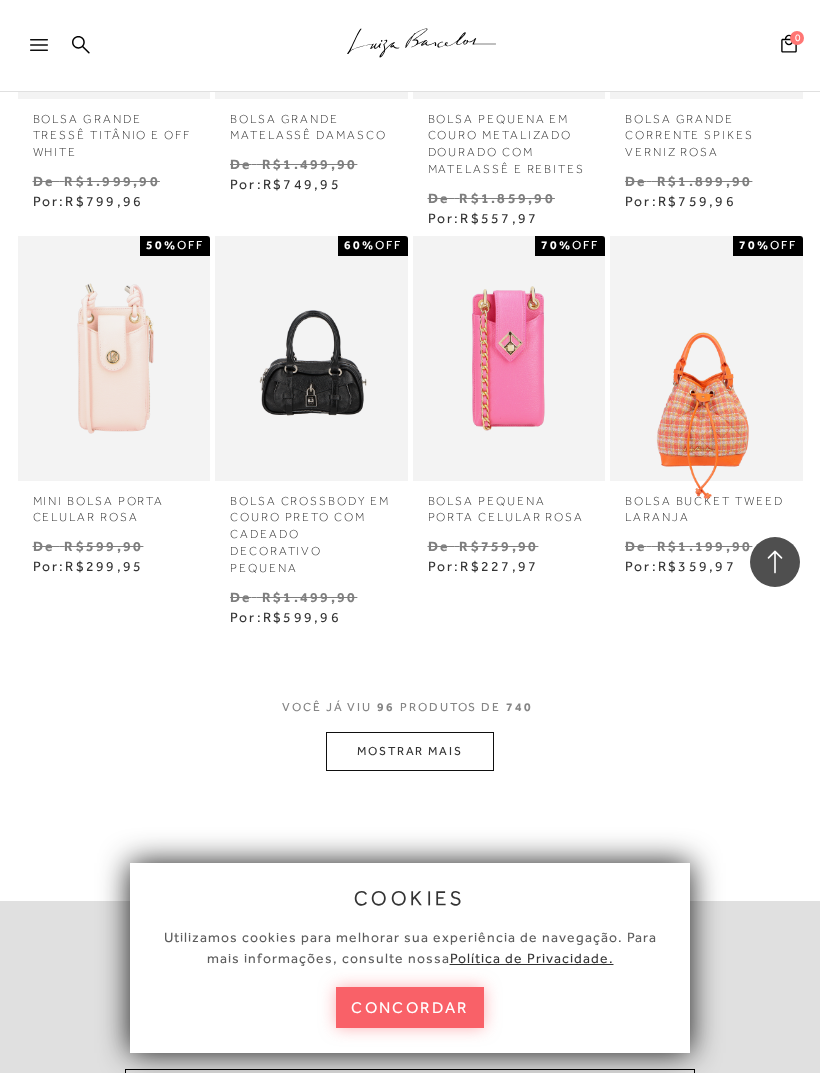 click on "MOSTRAR MAIS" at bounding box center [410, 751] 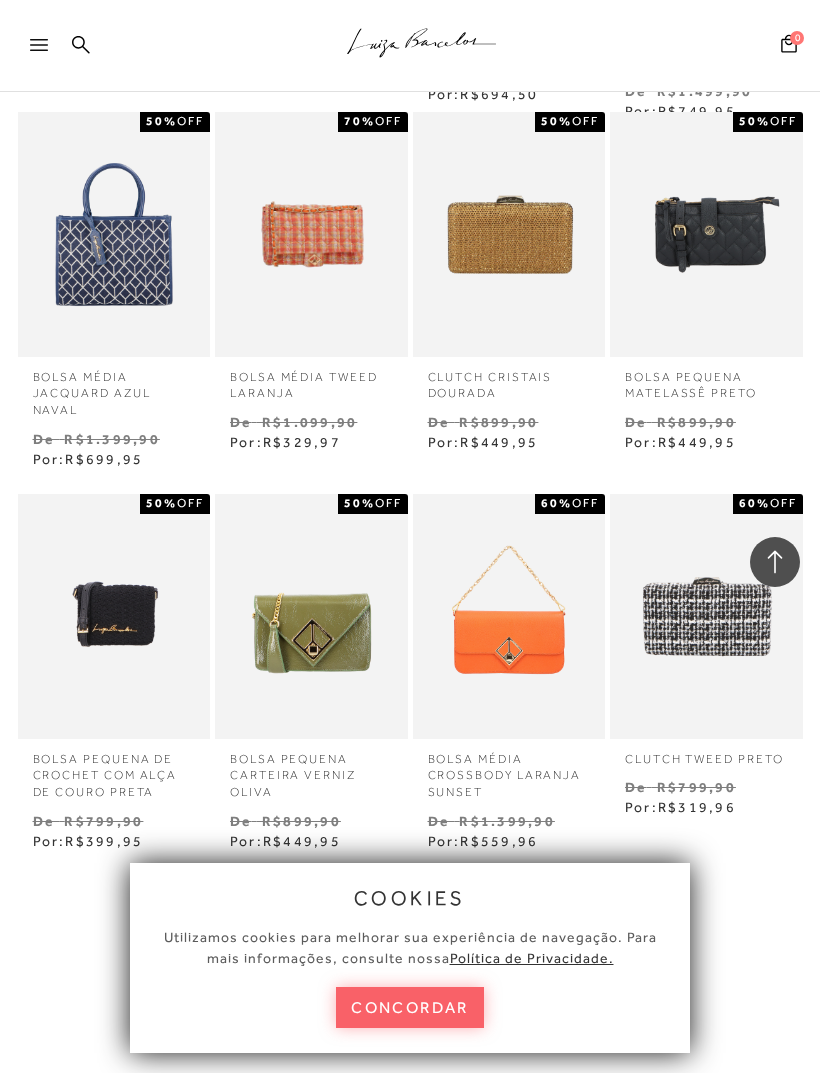 scroll, scrollTop: 9803, scrollLeft: 0, axis: vertical 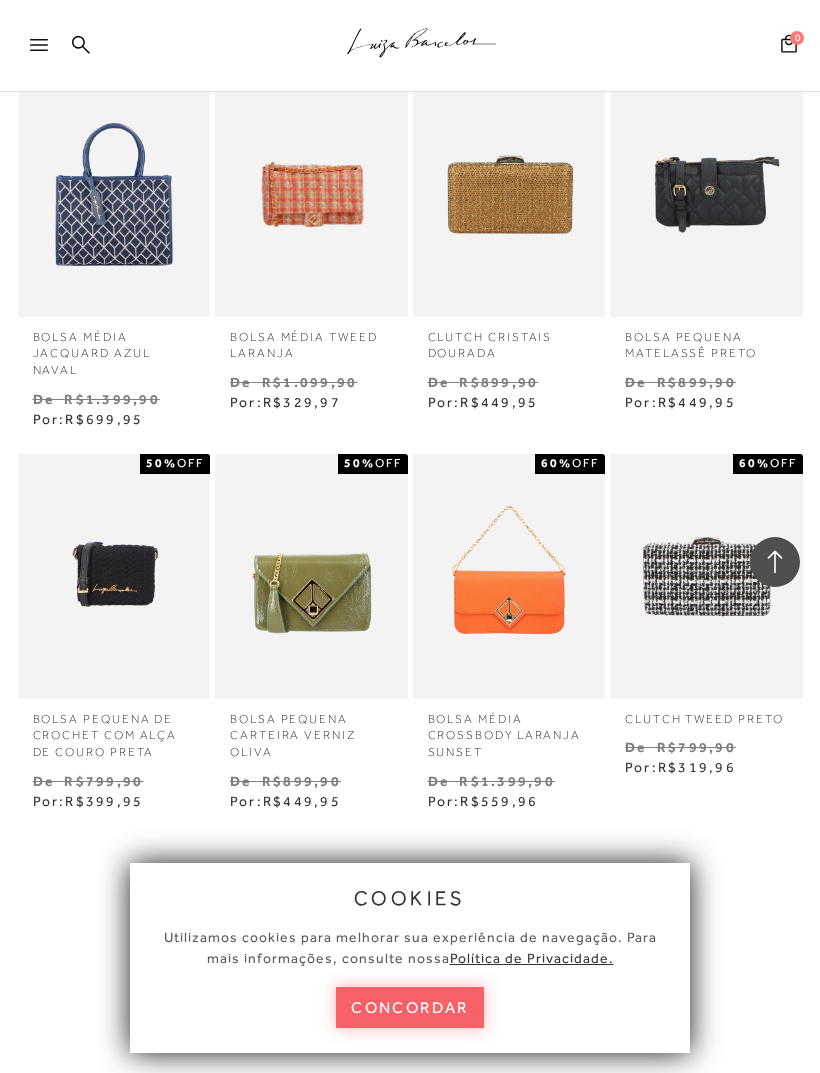 click at bounding box center [114, 576] 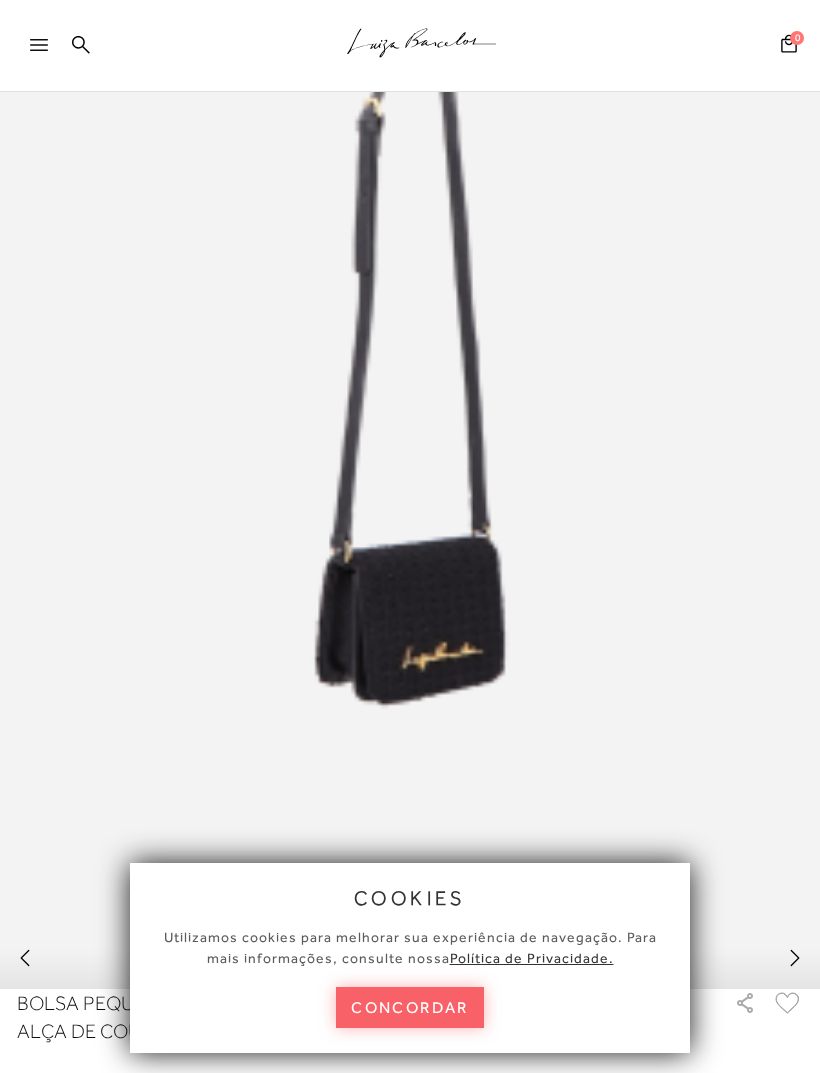 scroll, scrollTop: 478, scrollLeft: 0, axis: vertical 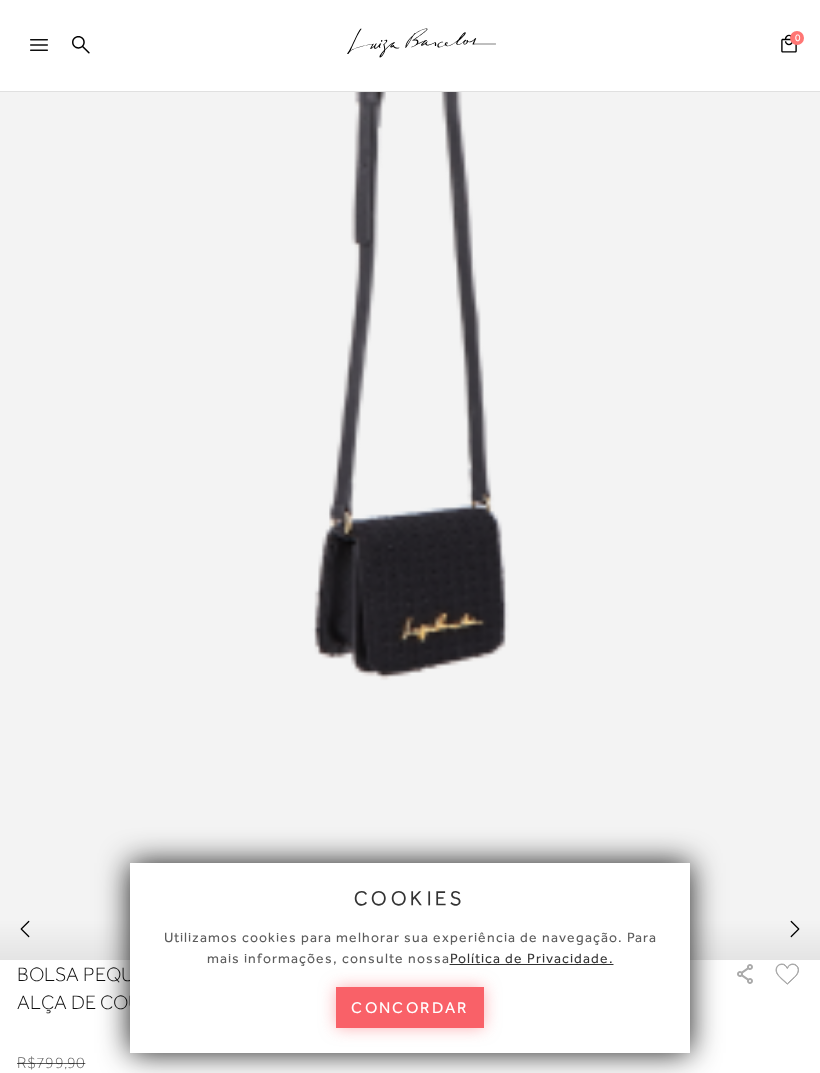 click at bounding box center [410, 288] 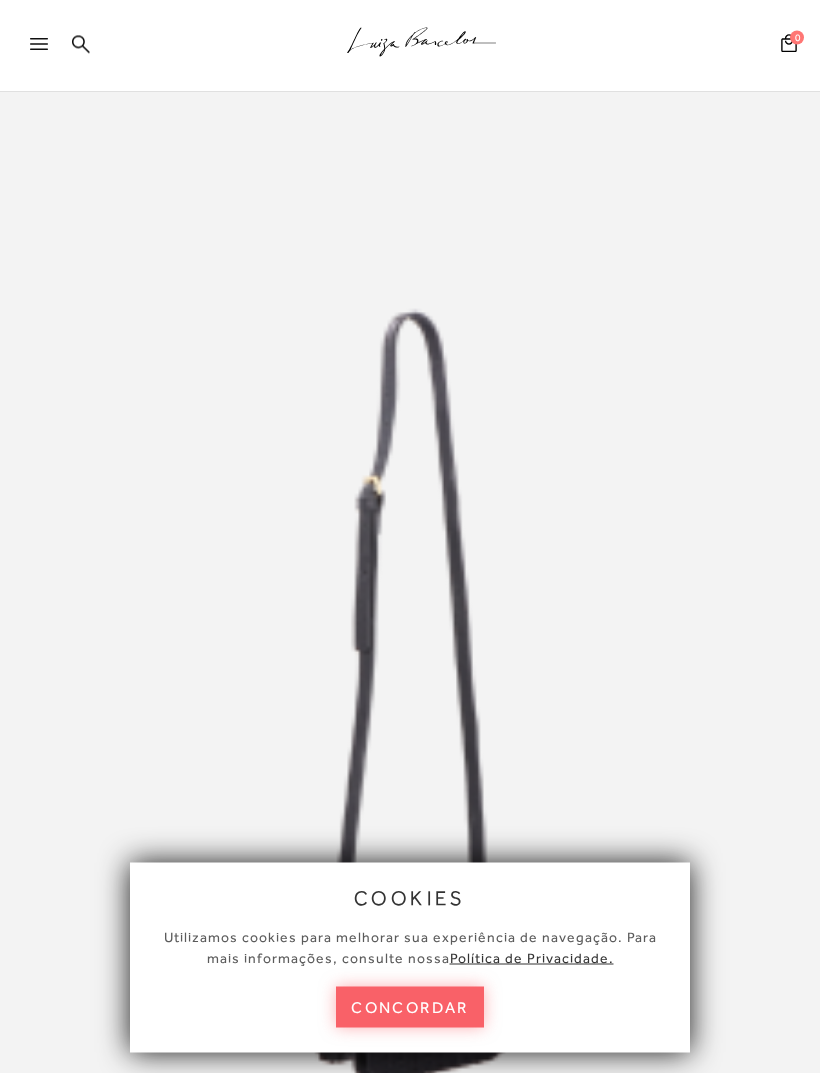 scroll, scrollTop: 0, scrollLeft: 0, axis: both 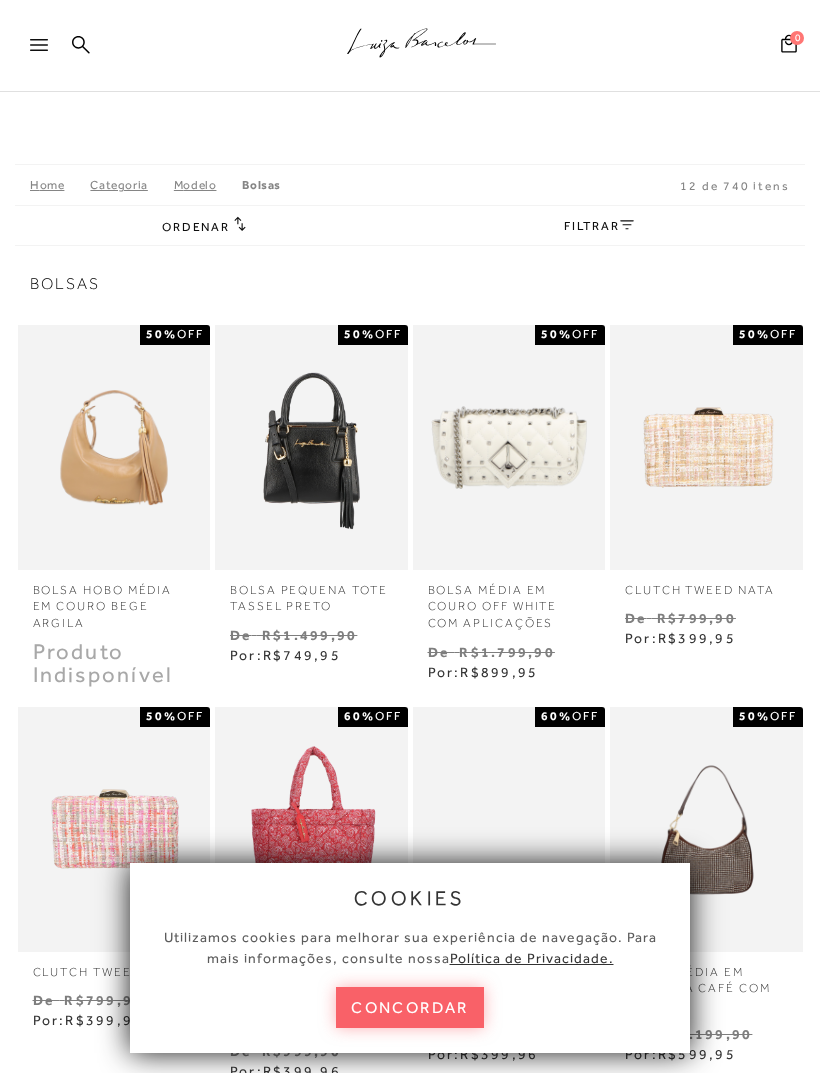 click on "Ordenar" at bounding box center [196, 227] 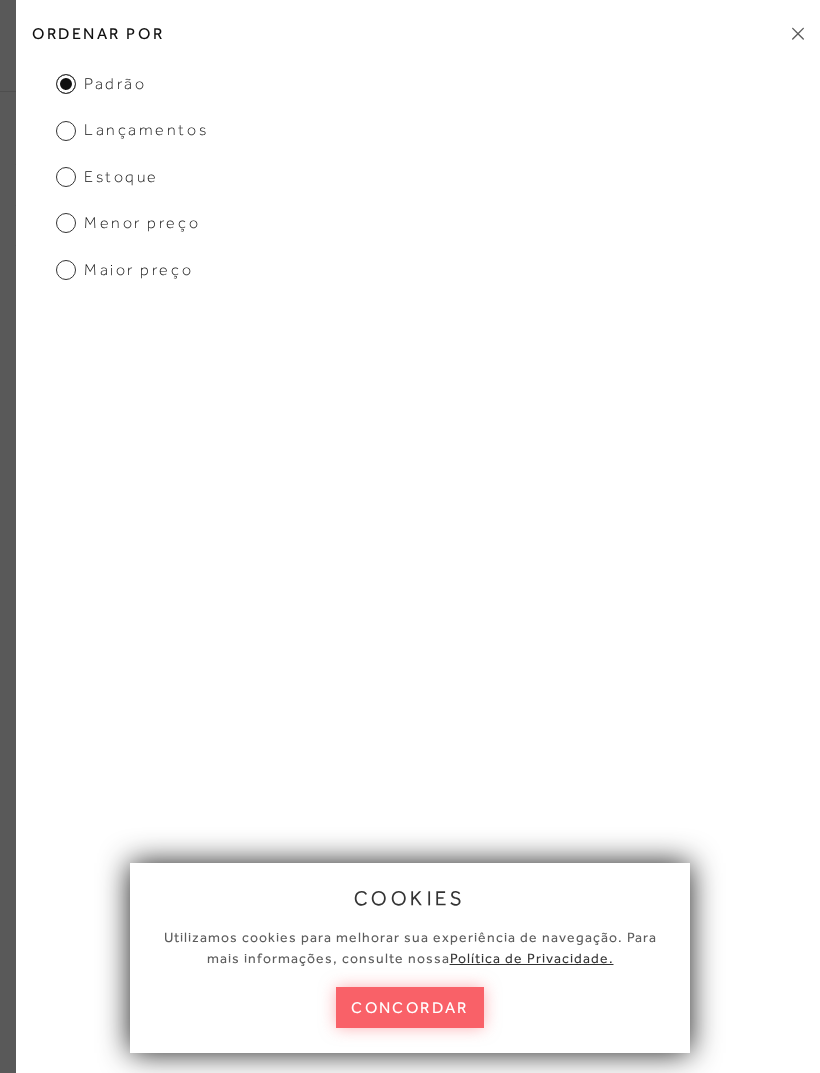 click on "Menor preço" at bounding box center (101, 84) 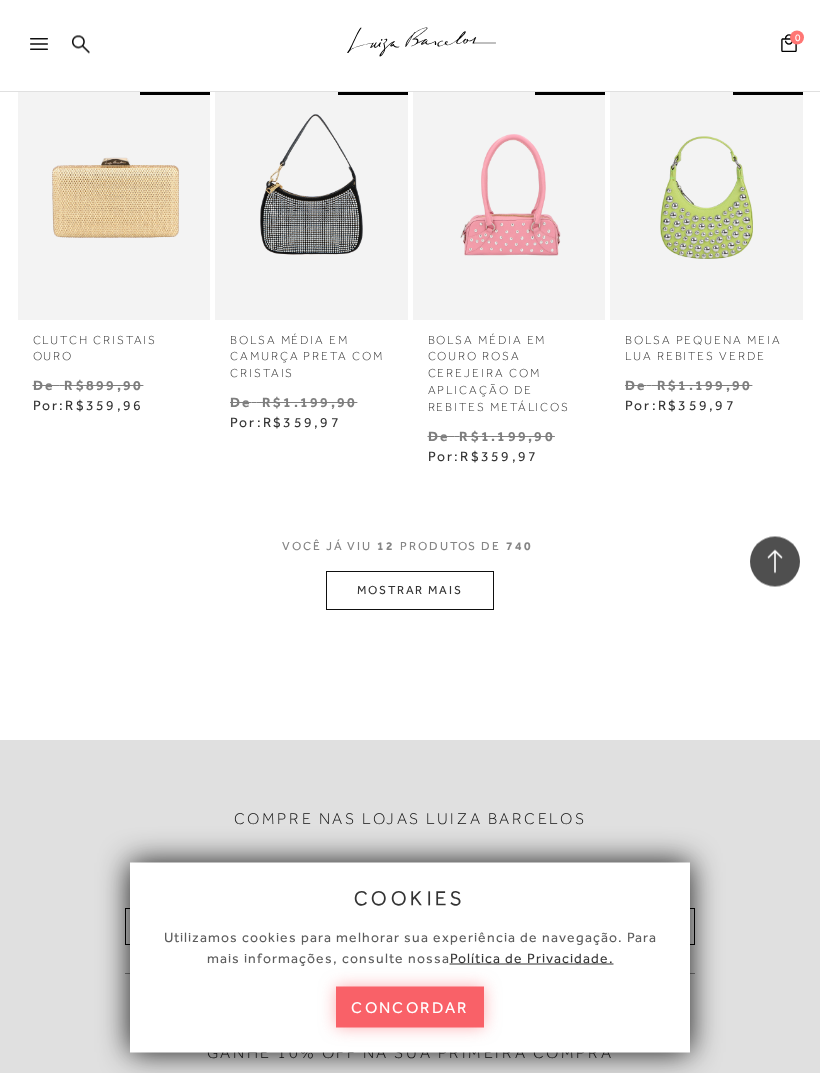 scroll, scrollTop: 2182, scrollLeft: 0, axis: vertical 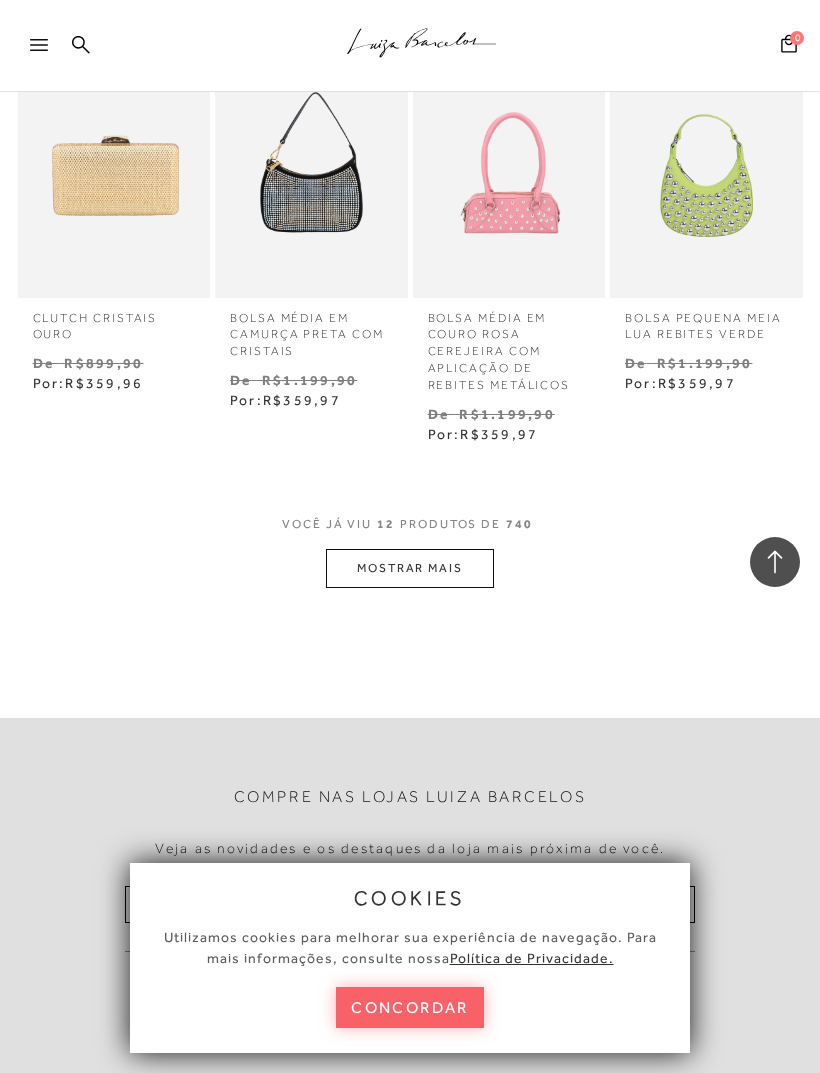 click on "MOSTRAR MAIS" at bounding box center [410, 568] 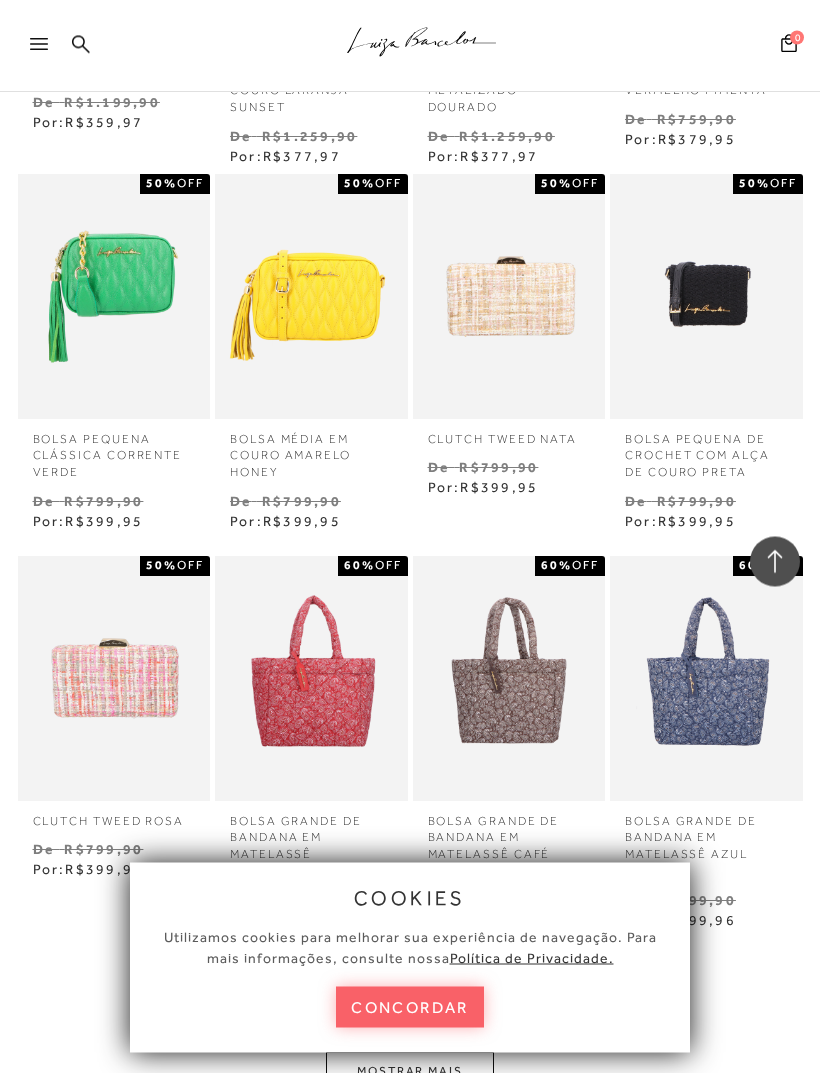 scroll, scrollTop: 2825, scrollLeft: 0, axis: vertical 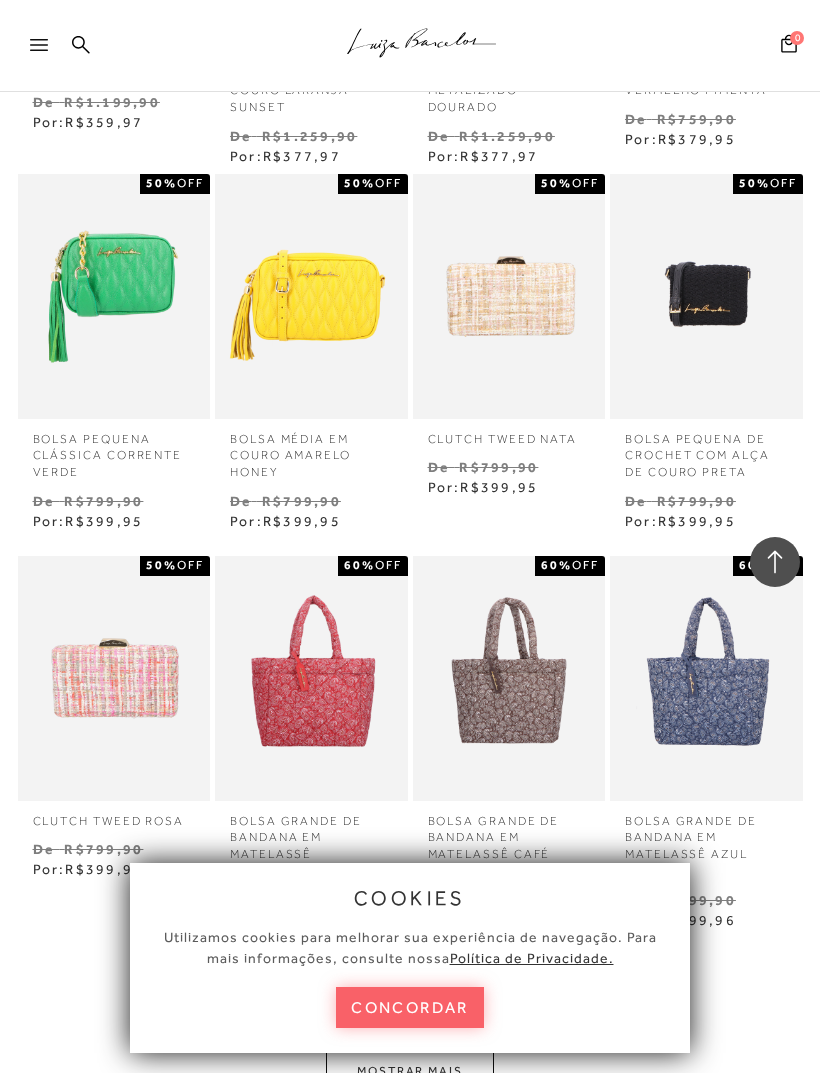 click on "MOSTRAR MAIS" at bounding box center [410, 1071] 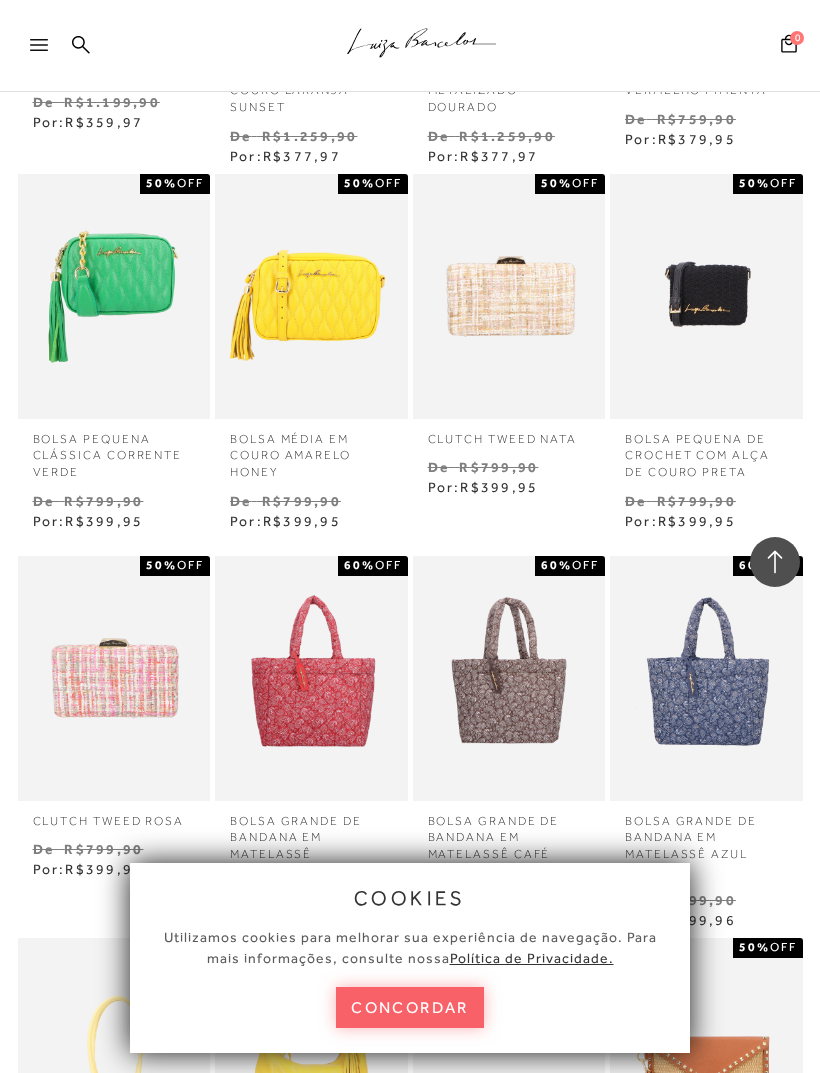 scroll, scrollTop: 3270, scrollLeft: 0, axis: vertical 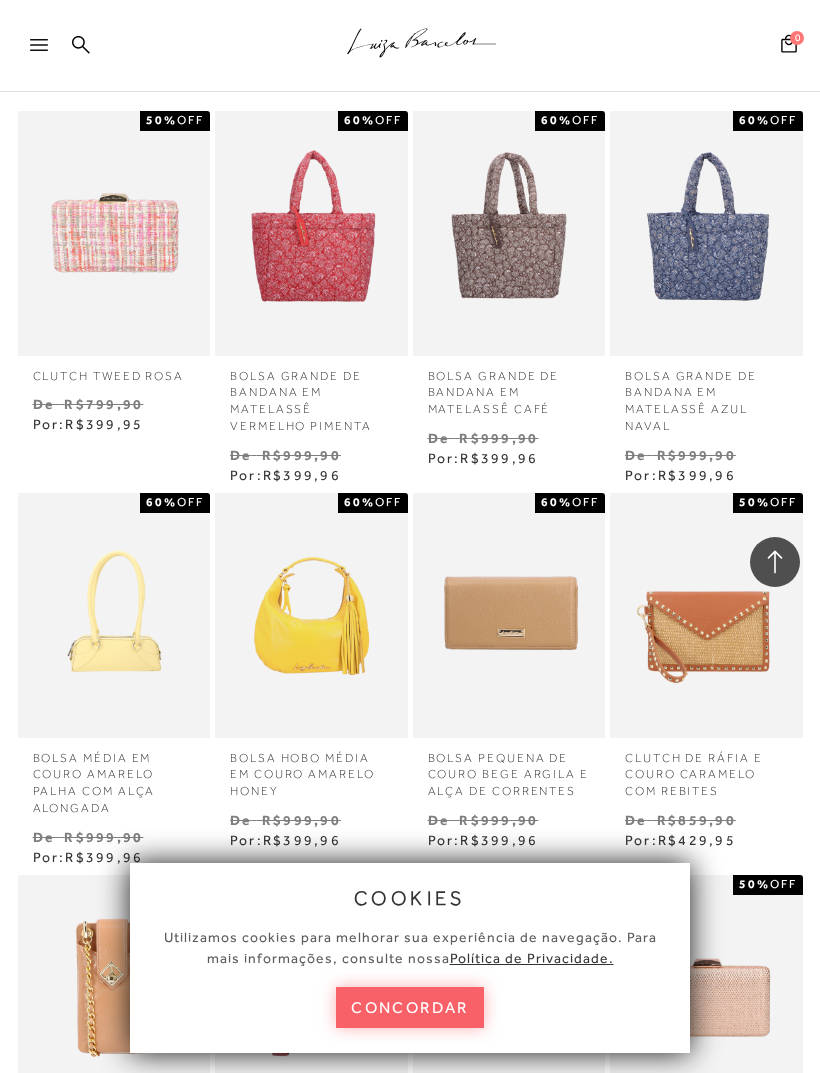 click at bounding box center [706, 233] 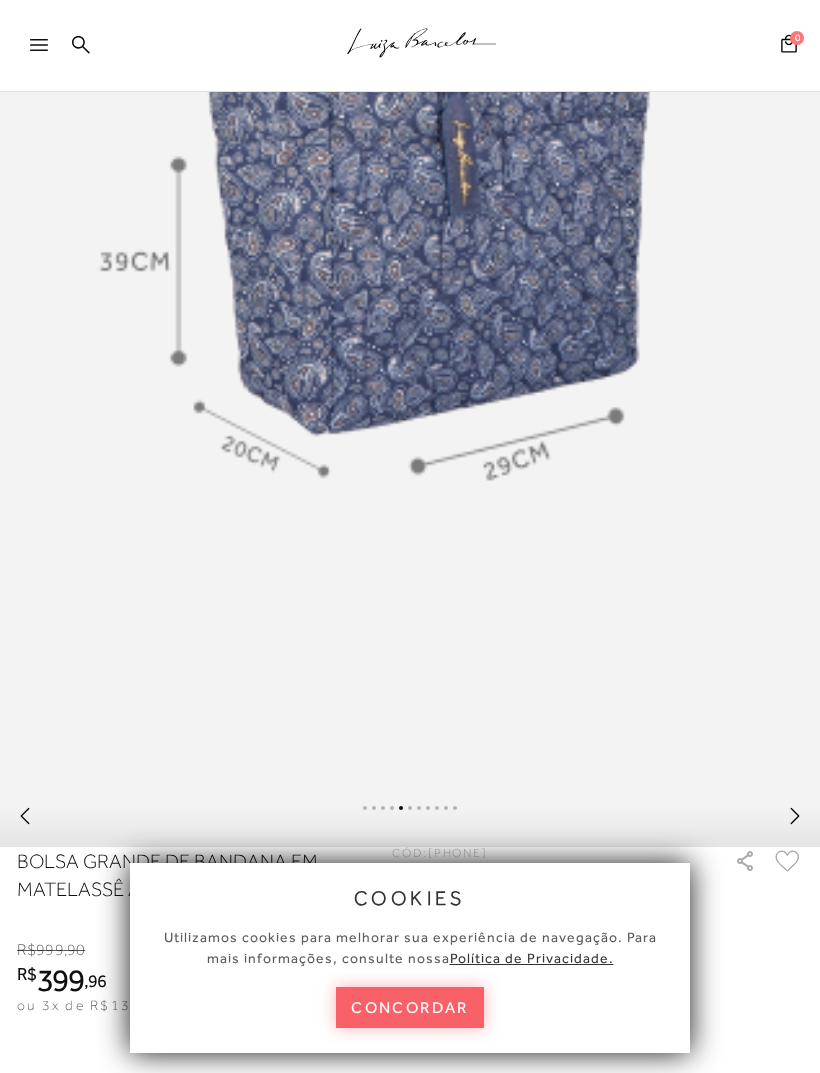 scroll, scrollTop: 582, scrollLeft: 0, axis: vertical 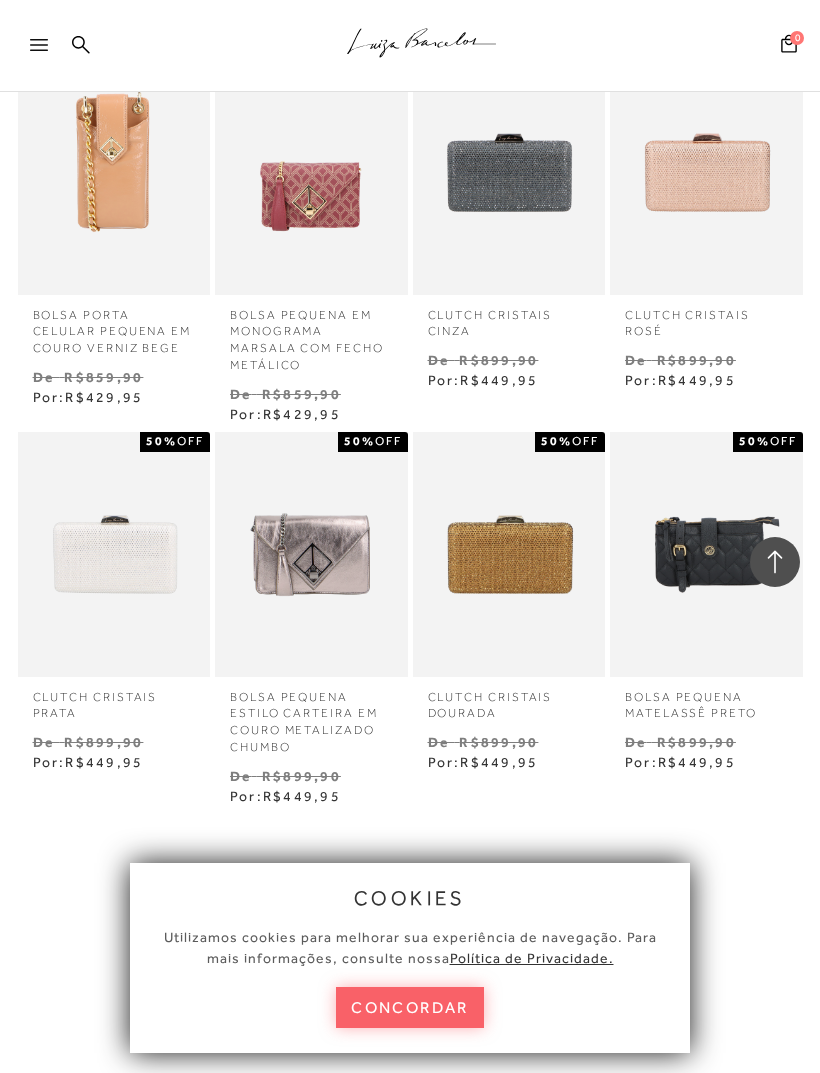 click on "cookies
Utilizamos cookies para melhorar sua experiência de navegação. Para mais informações, consulte nossa
Política de Privacidade.
concordar" at bounding box center (410, 958) 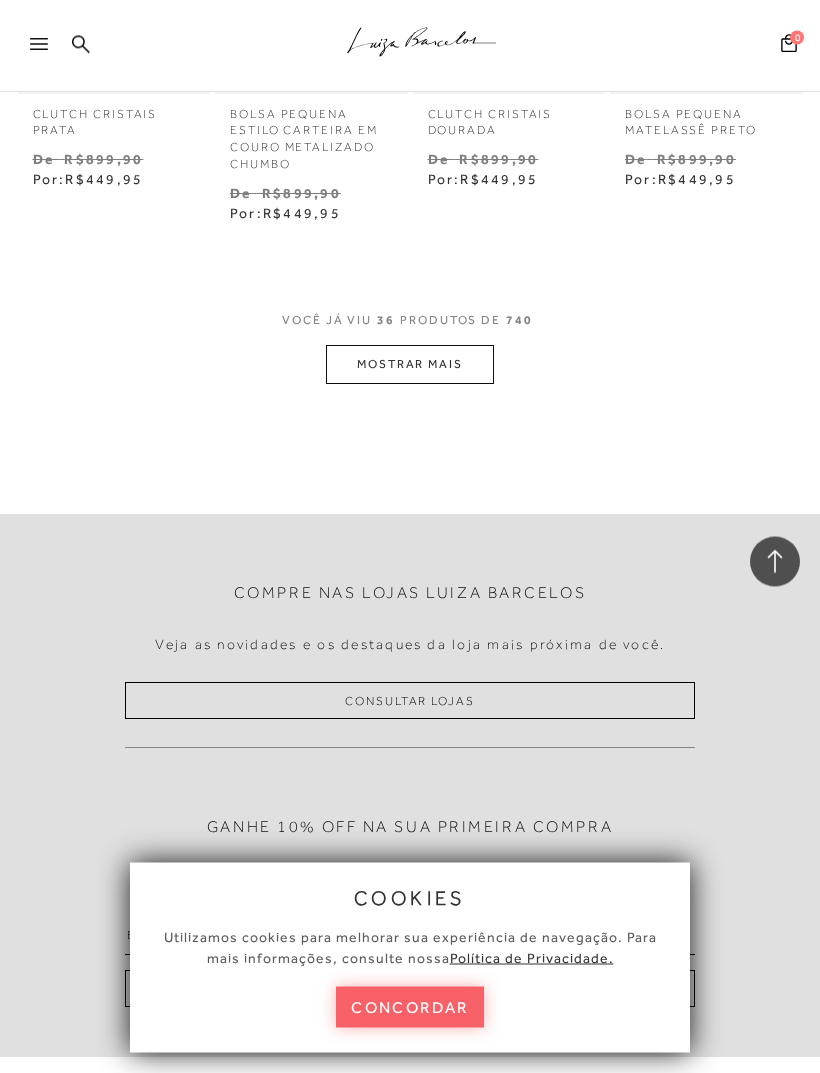 click on "MOSTRAR MAIS" at bounding box center [410, 365] 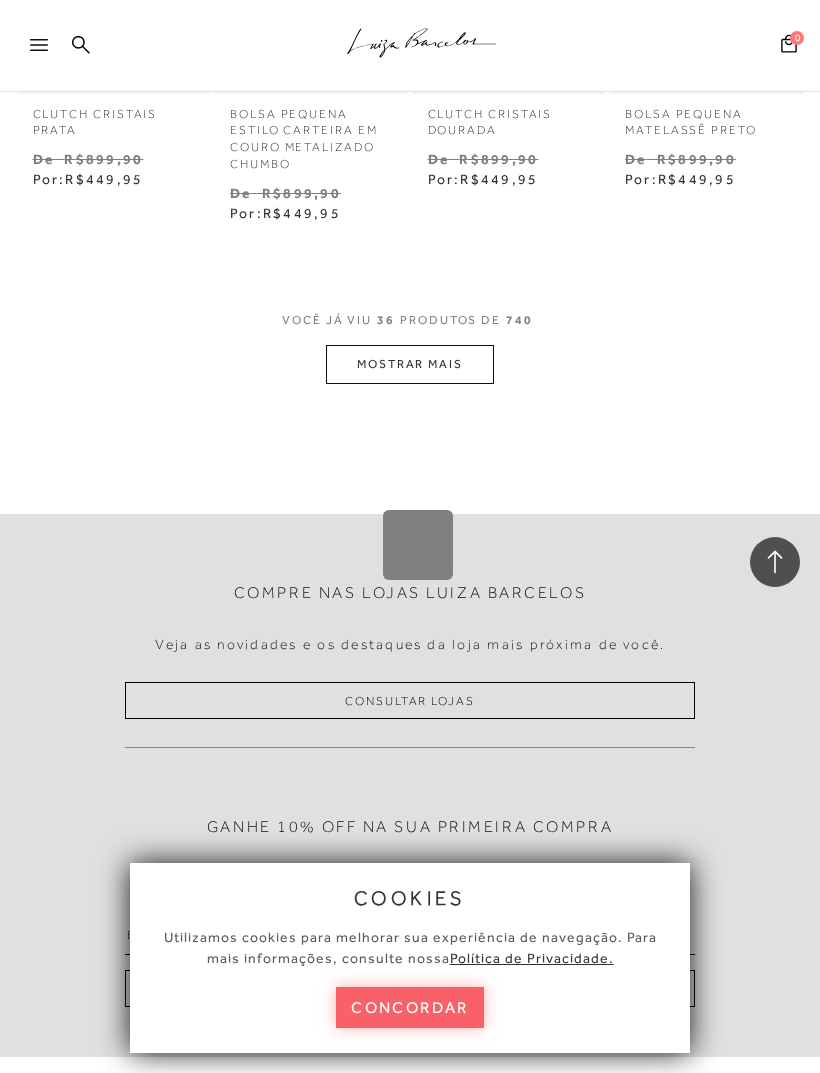click on "Loading..." at bounding box center (410, 536) 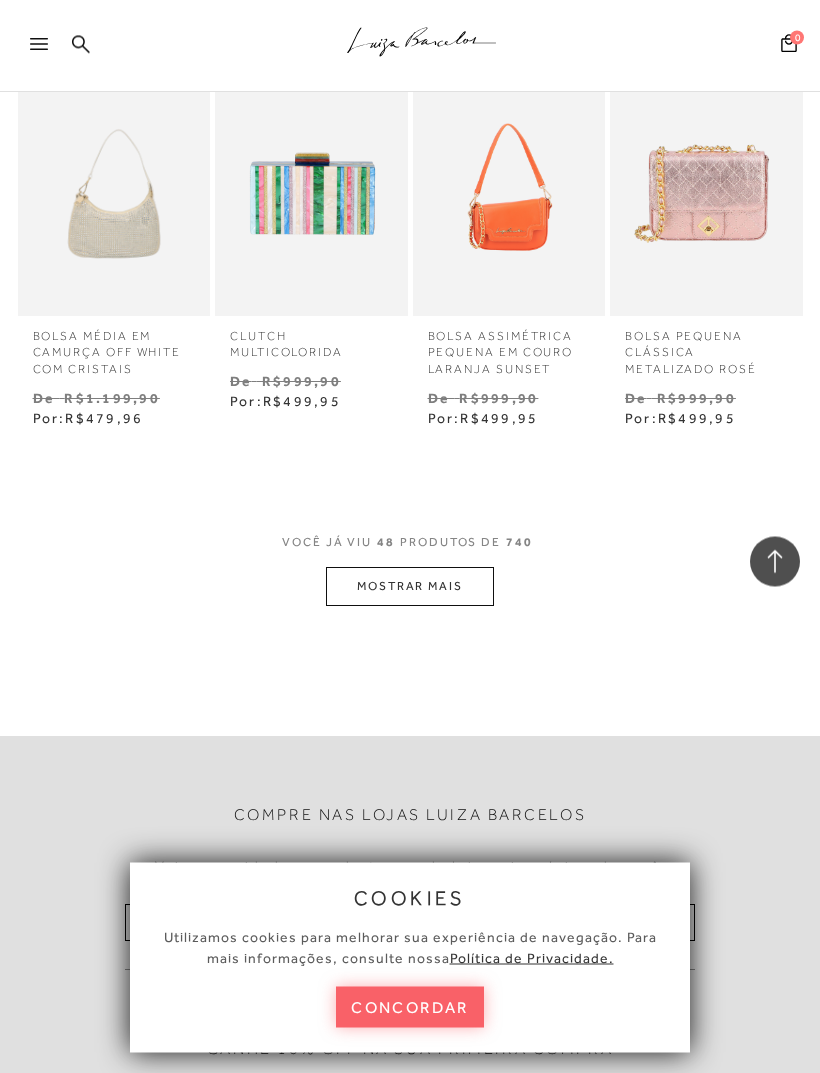 scroll, scrollTop: 5666, scrollLeft: 0, axis: vertical 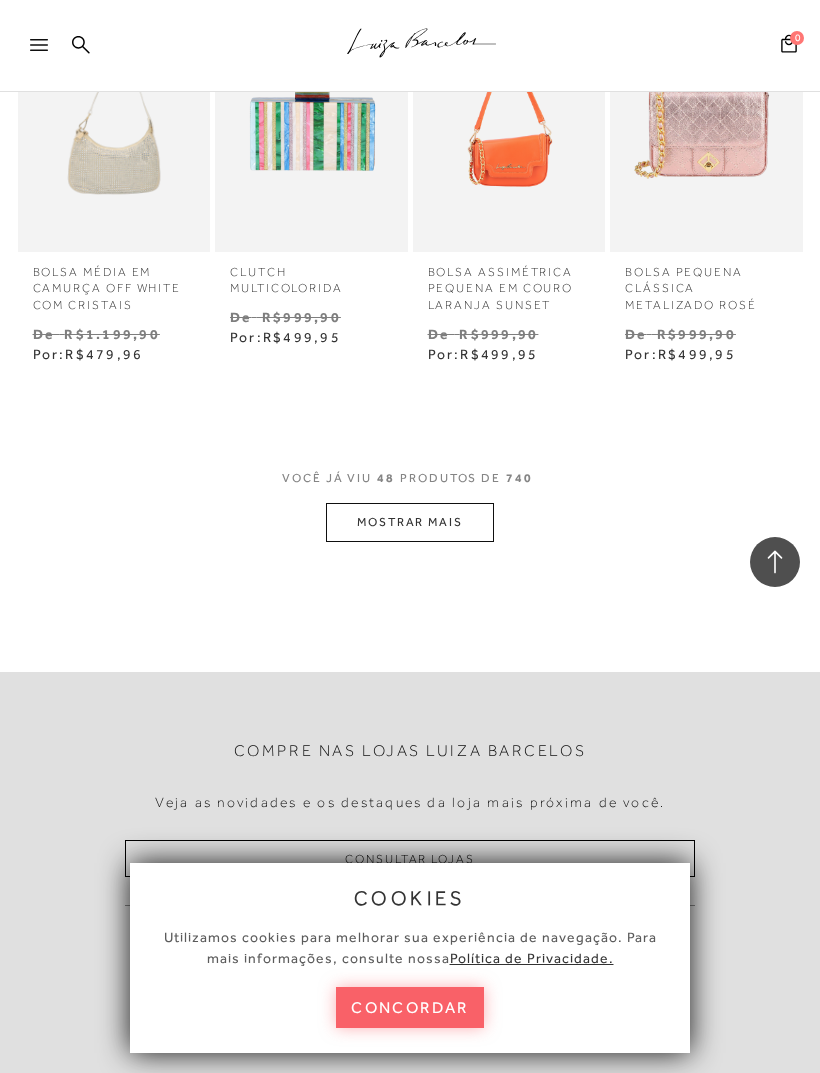 click on "MOSTRAR MAIS" at bounding box center (410, 522) 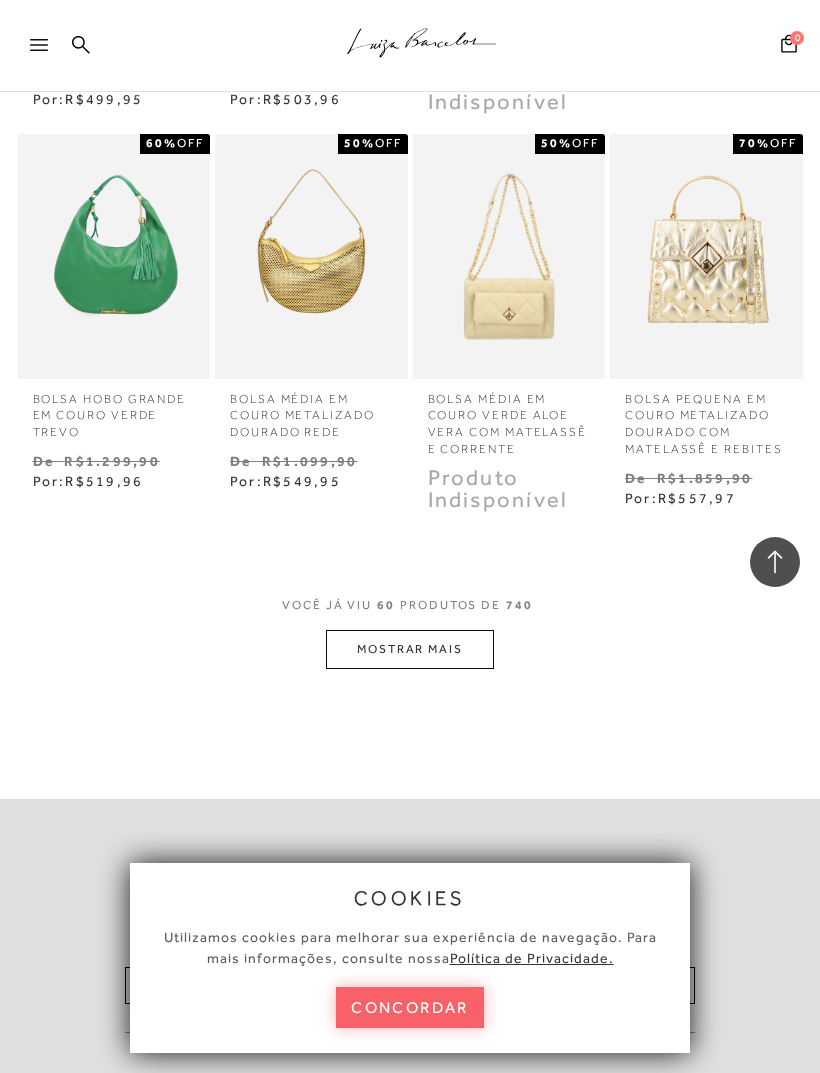 scroll, scrollTop: 6683, scrollLeft: 0, axis: vertical 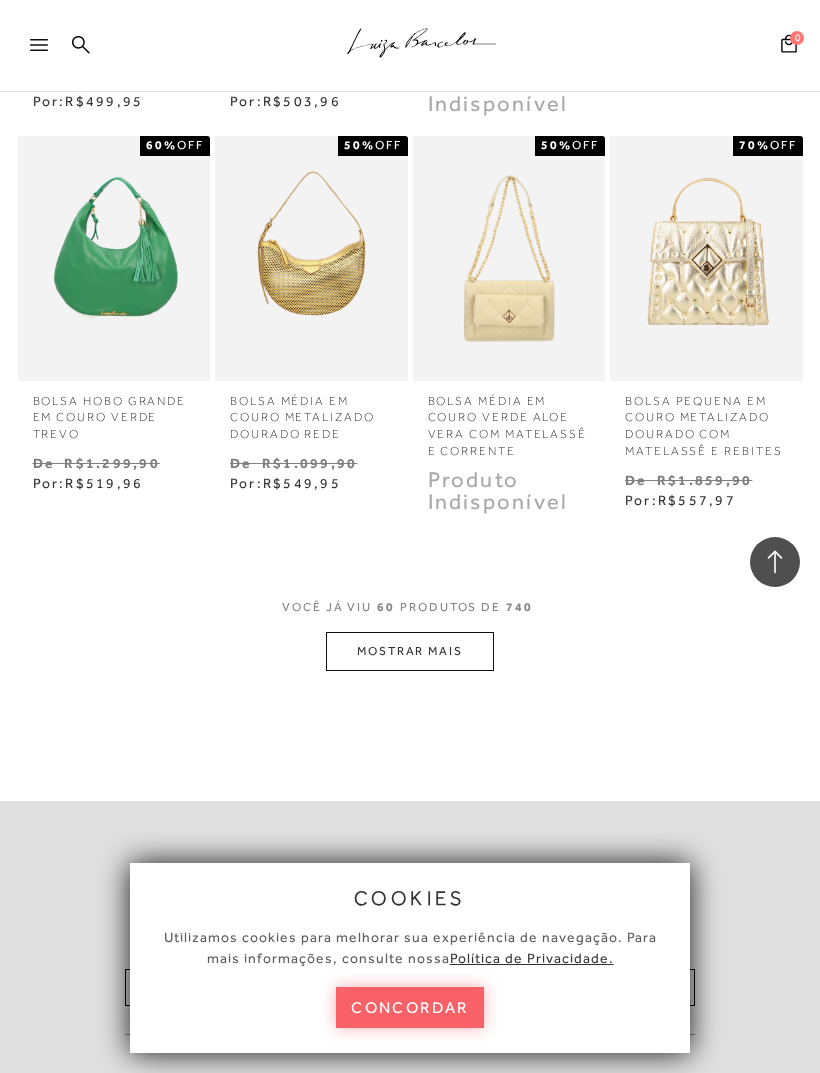 click on "MOSTRAR MAIS" at bounding box center (410, 651) 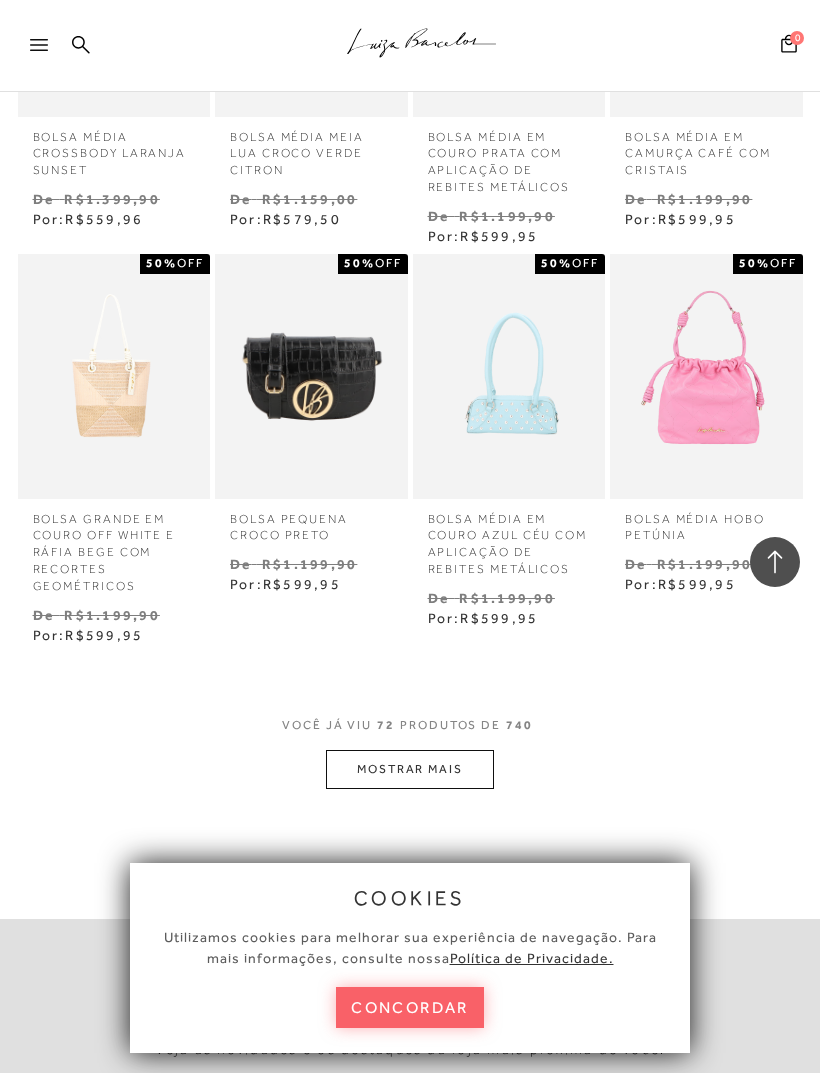 scroll, scrollTop: 7744, scrollLeft: 0, axis: vertical 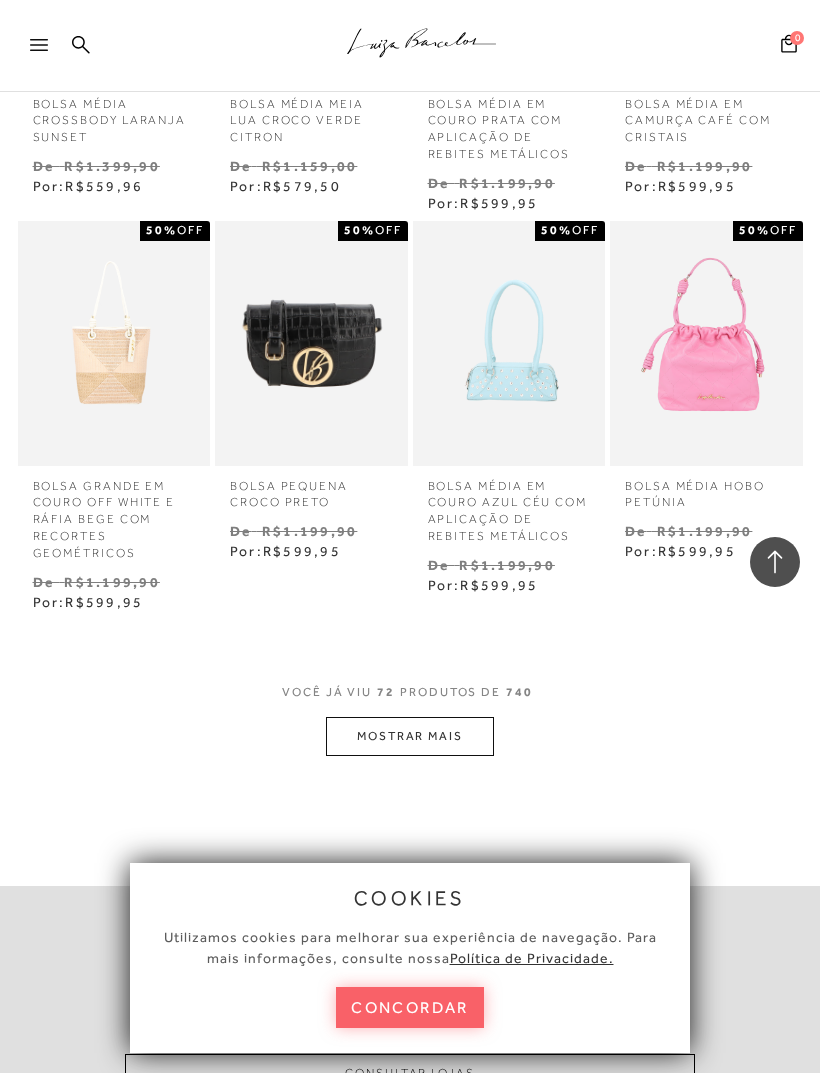 click on "MOSTRAR MAIS" at bounding box center (410, 736) 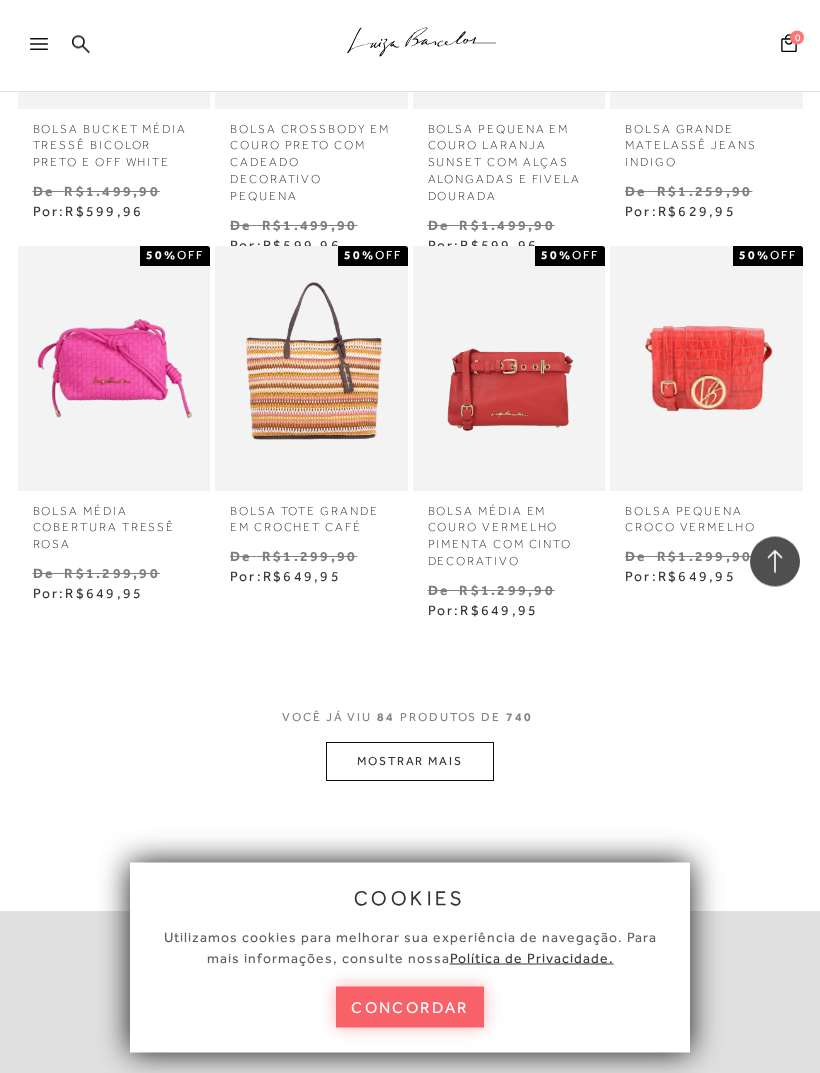 scroll, scrollTop: 8865, scrollLeft: 0, axis: vertical 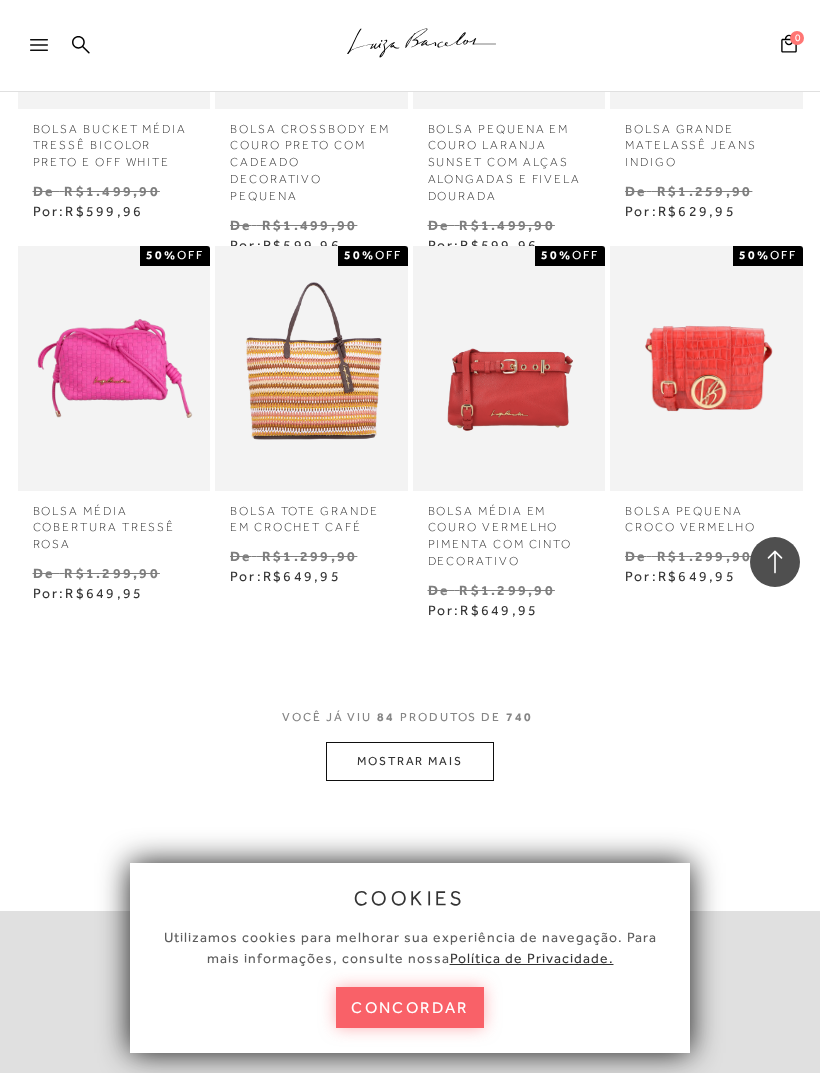click on "MOSTRAR MAIS" at bounding box center [410, 761] 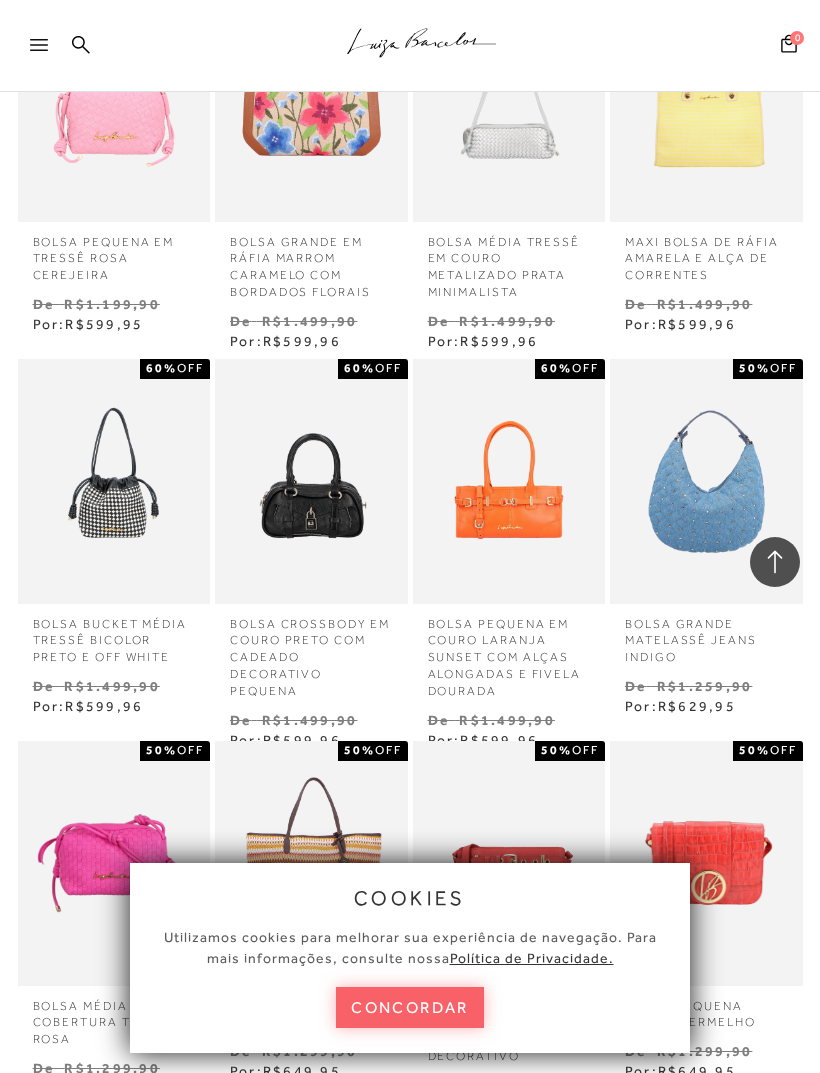 scroll, scrollTop: 8319, scrollLeft: 0, axis: vertical 